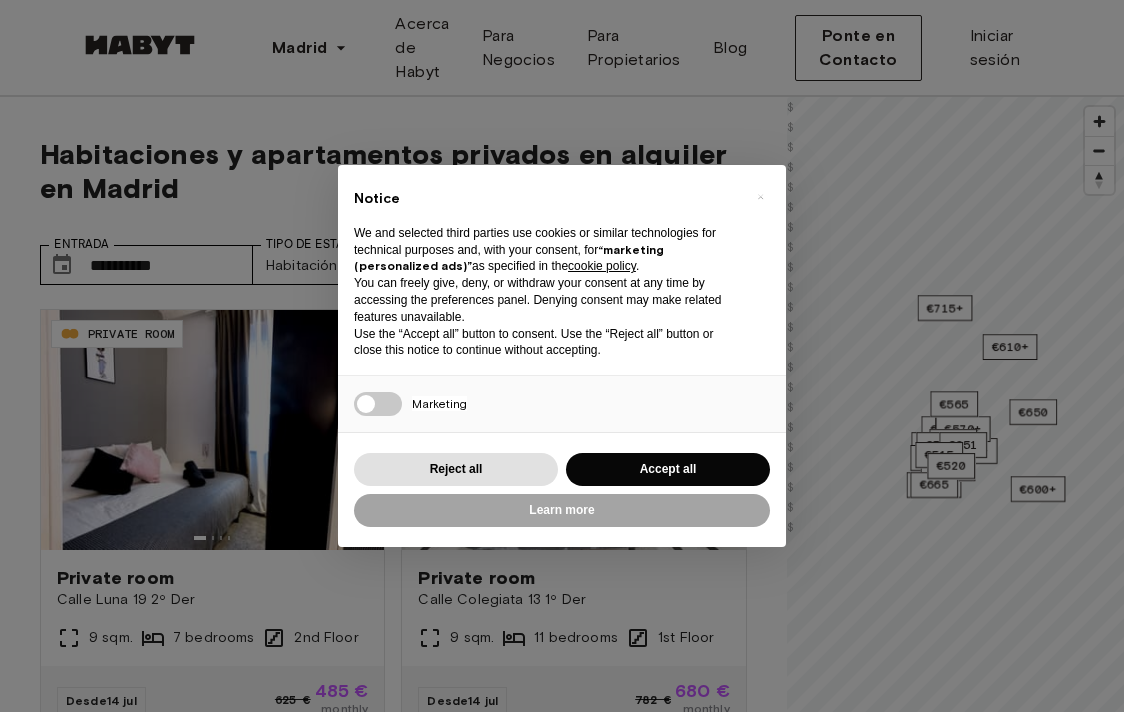 scroll, scrollTop: 0, scrollLeft: 0, axis: both 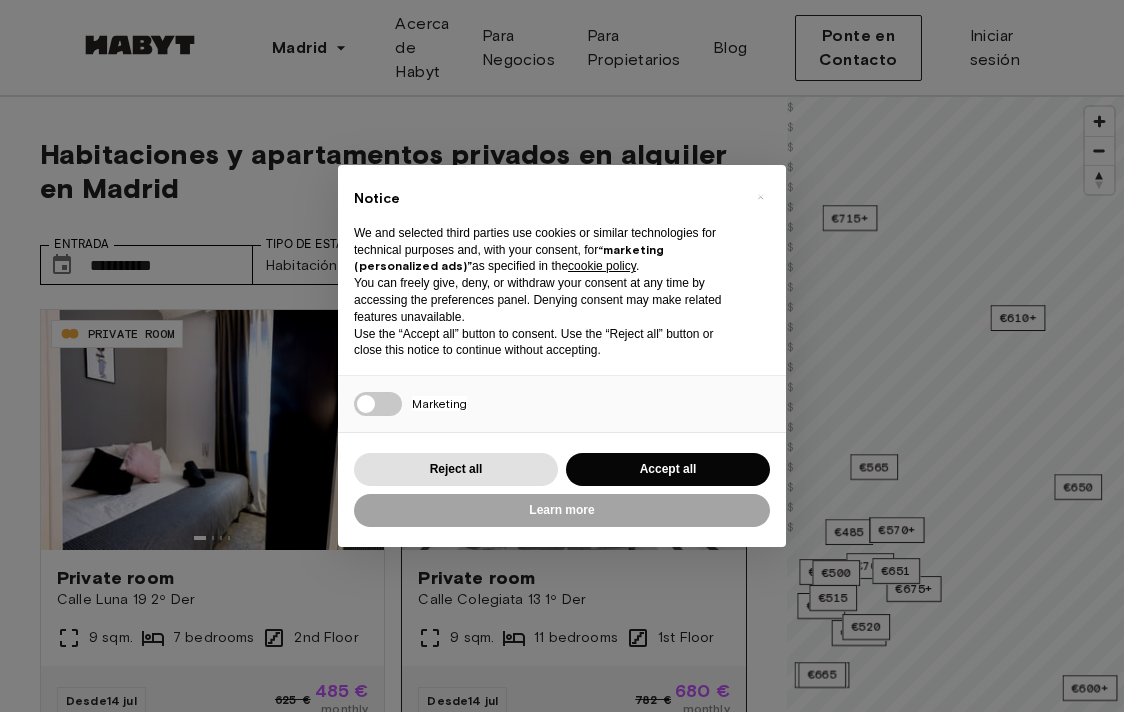 click on "Accept all" at bounding box center (668, 469) 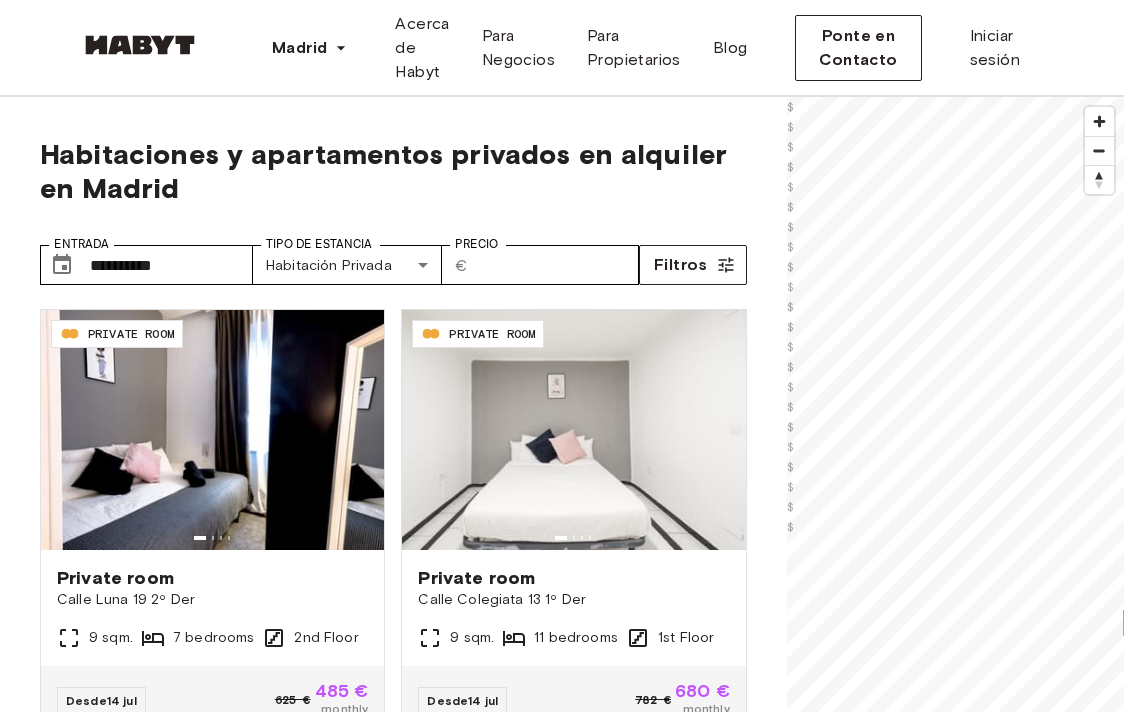 click on "**********" at bounding box center (562, 2504) 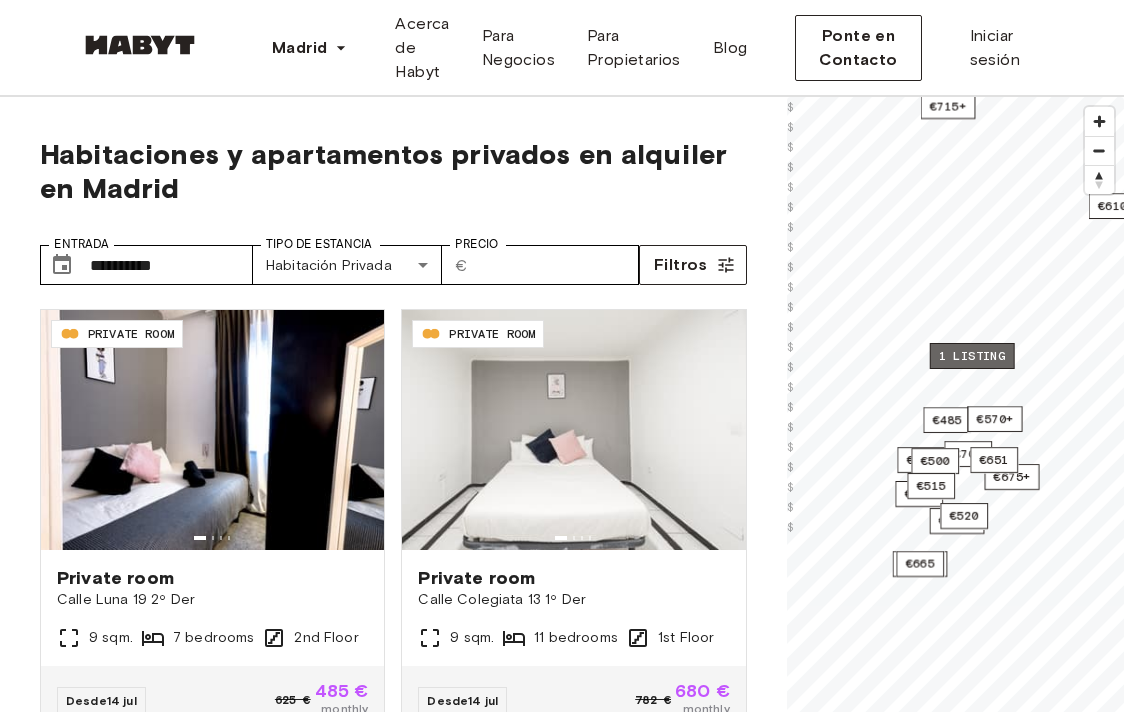 click on "1 listing" at bounding box center [971, 356] 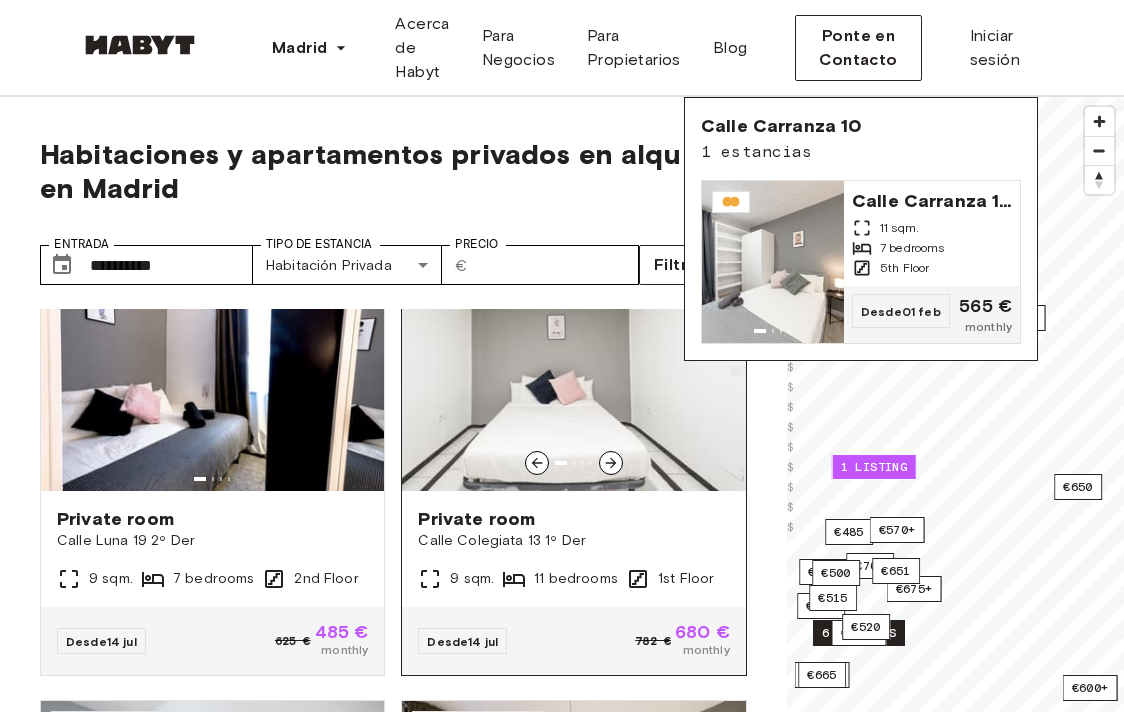 scroll, scrollTop: 58, scrollLeft: 0, axis: vertical 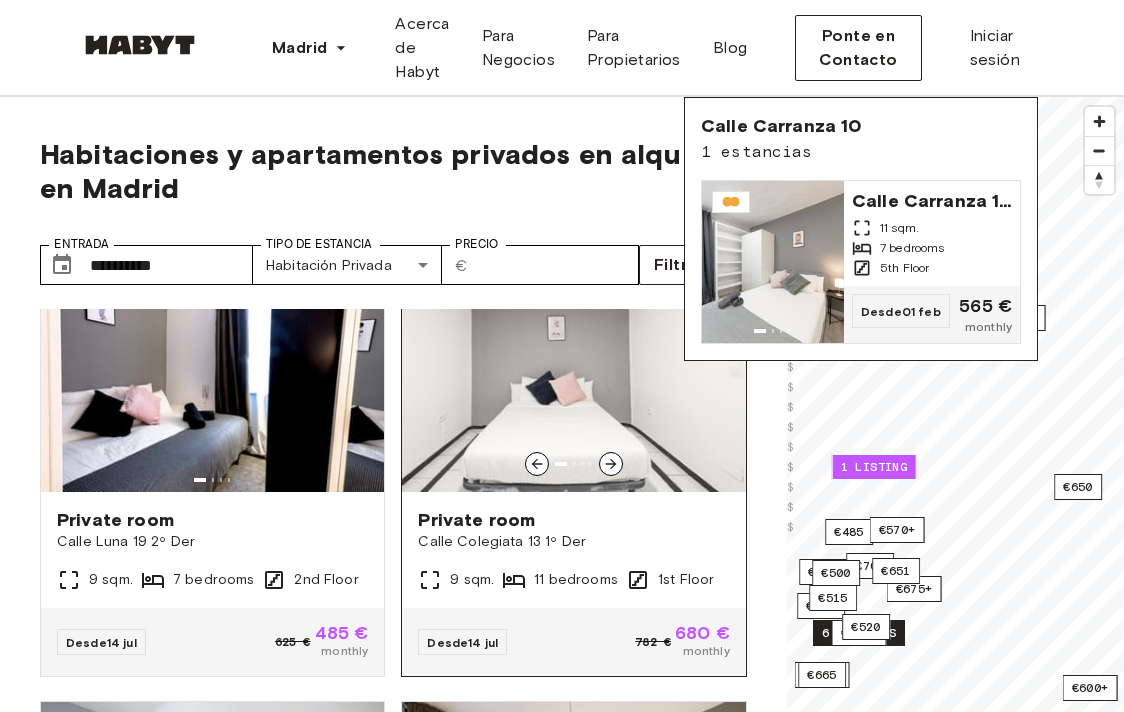 click at bounding box center (611, 464) 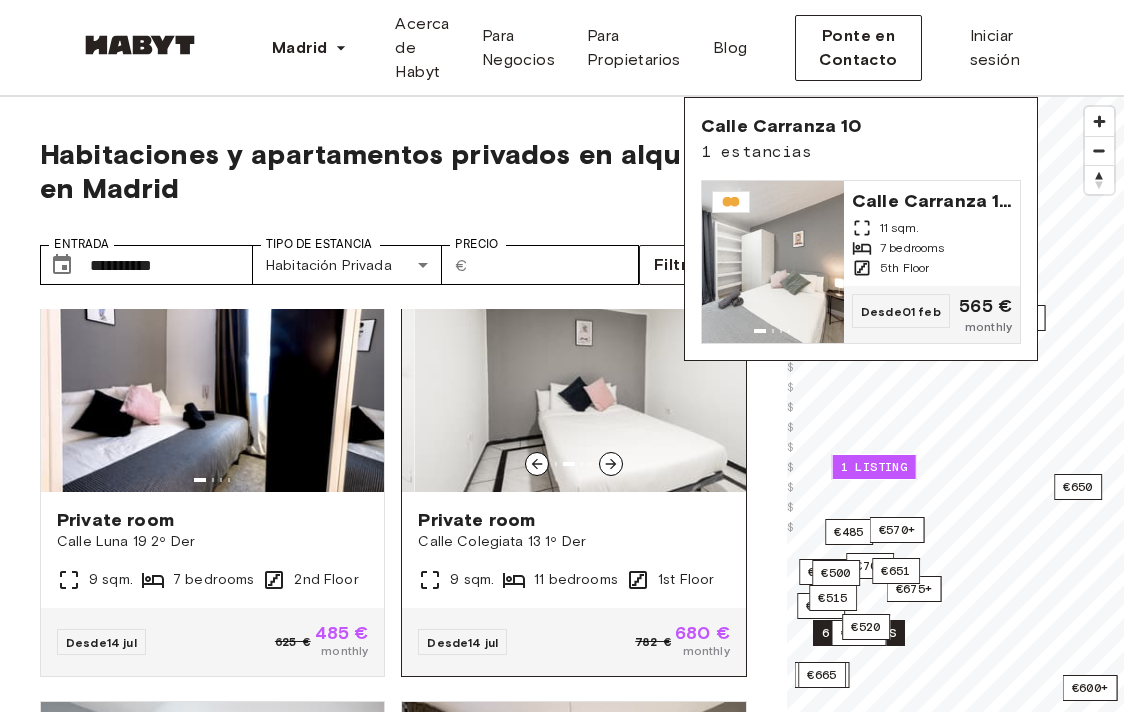 click at bounding box center (611, 464) 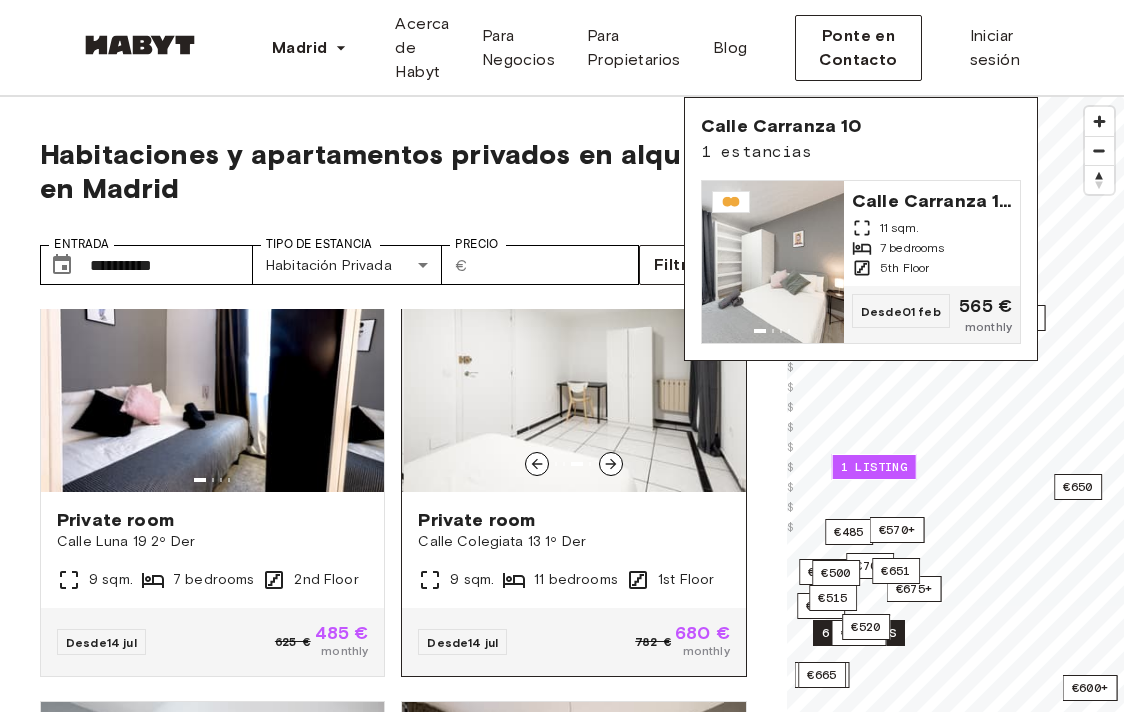 click at bounding box center (611, 464) 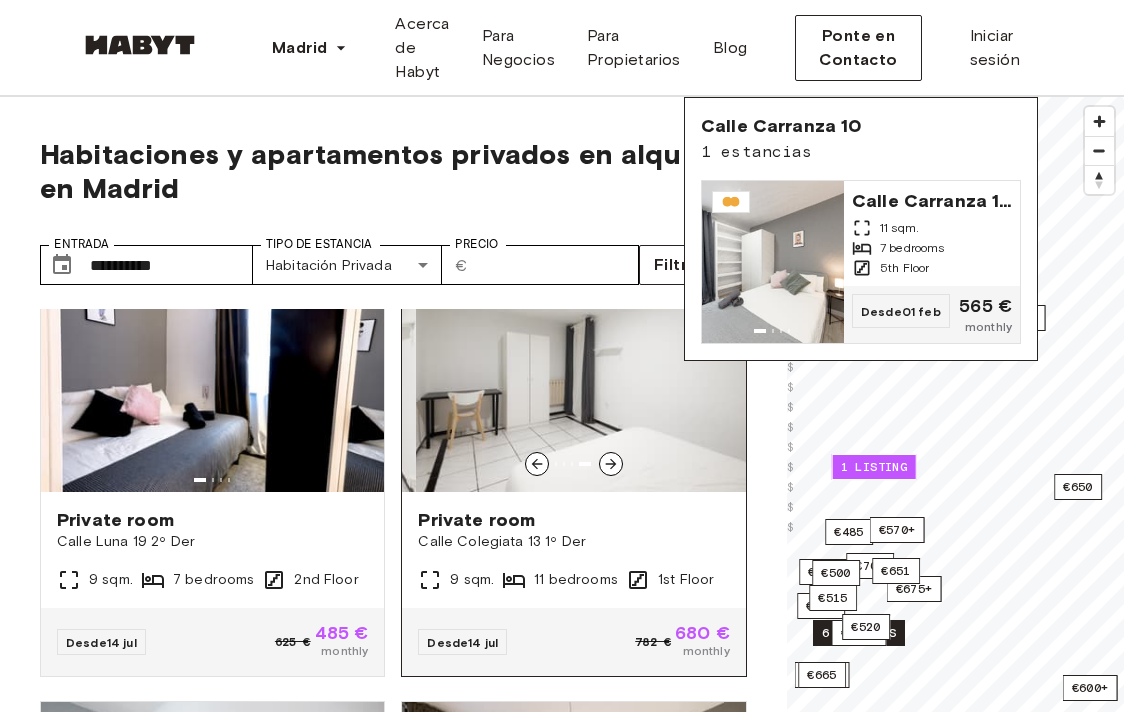 click at bounding box center (611, 464) 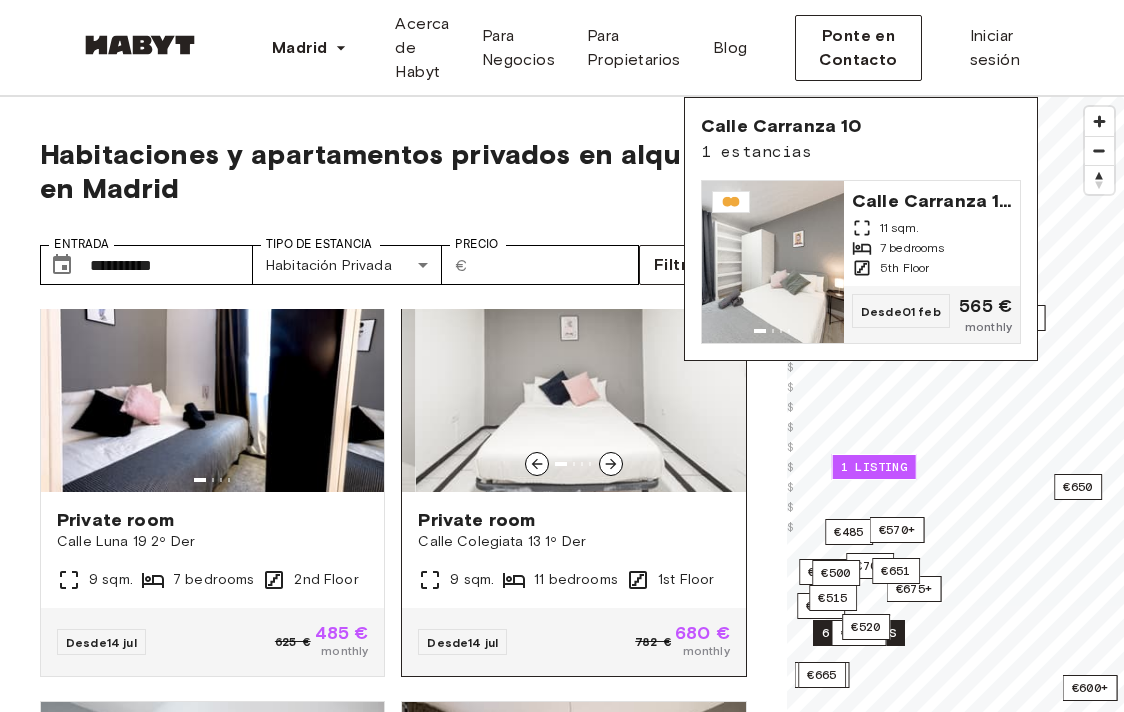click at bounding box center [611, 464] 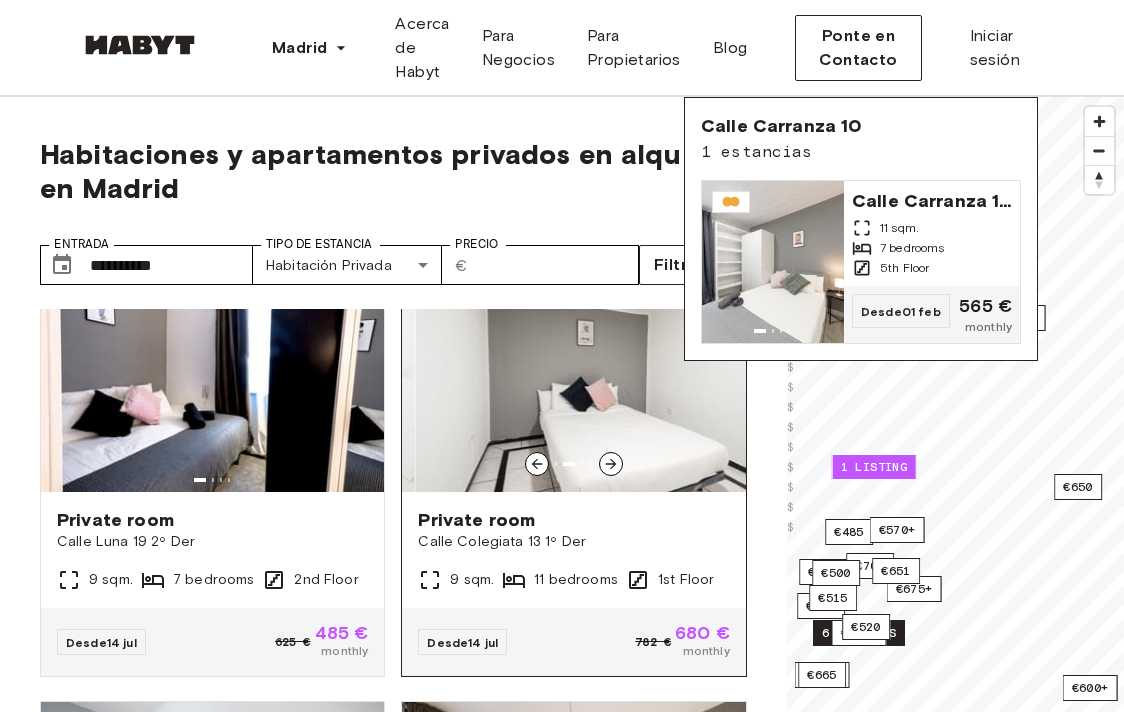 click at bounding box center (611, 464) 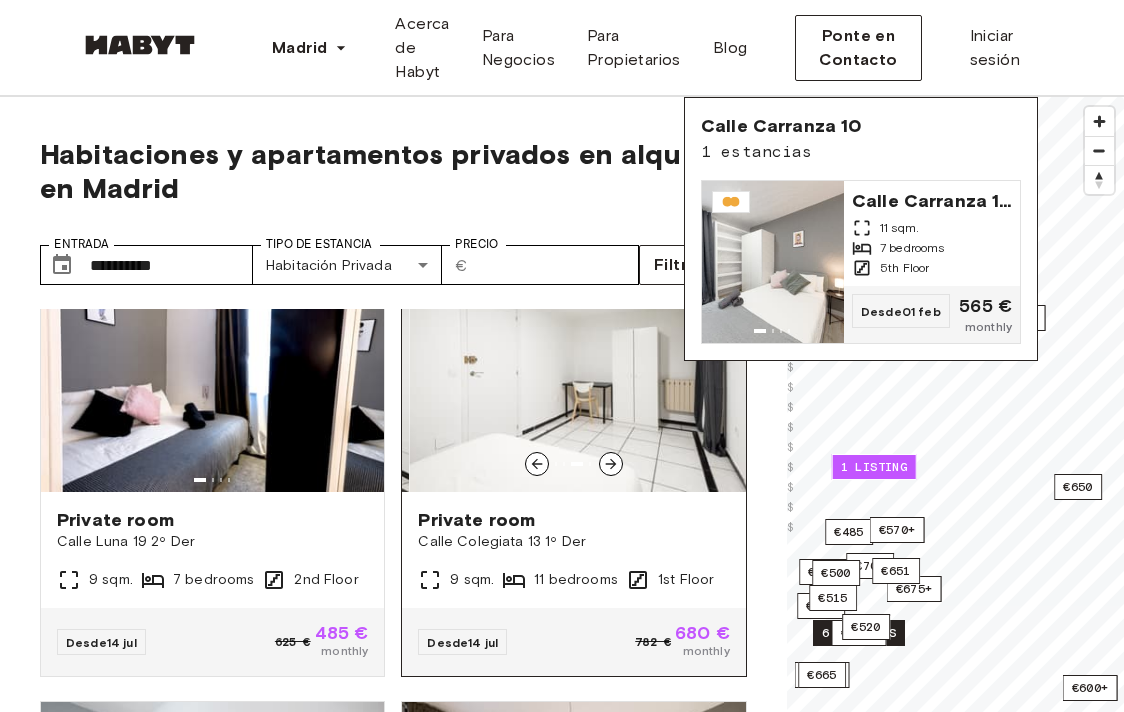 click at bounding box center (611, 464) 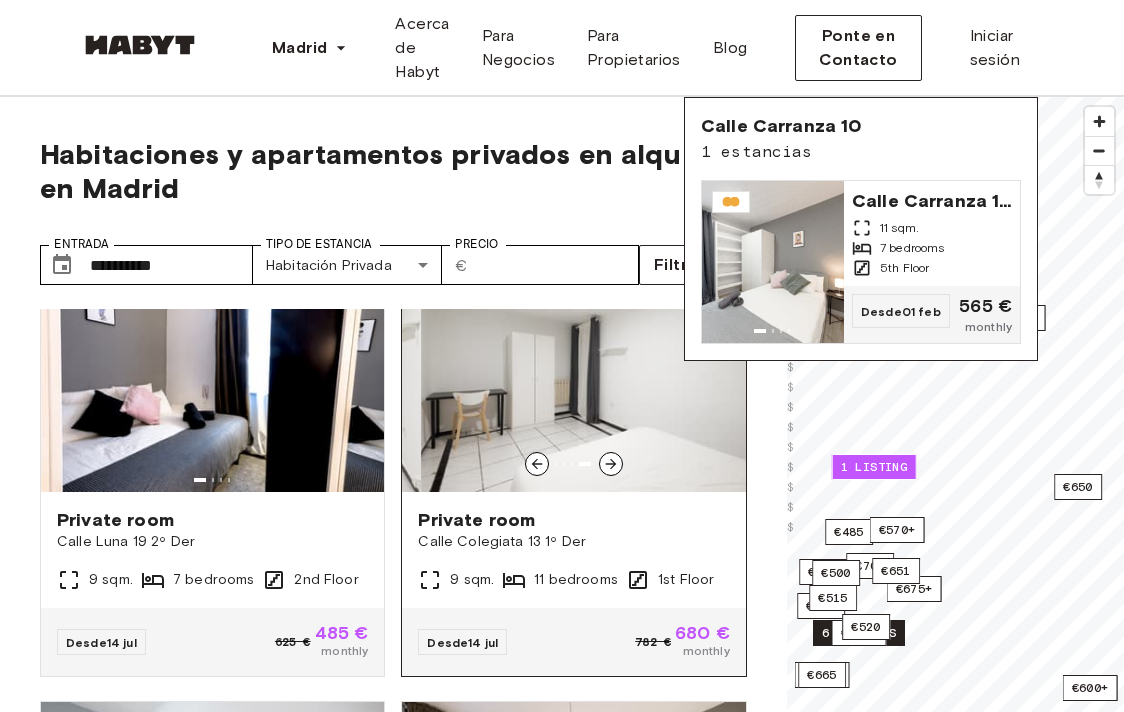 click at bounding box center (611, 464) 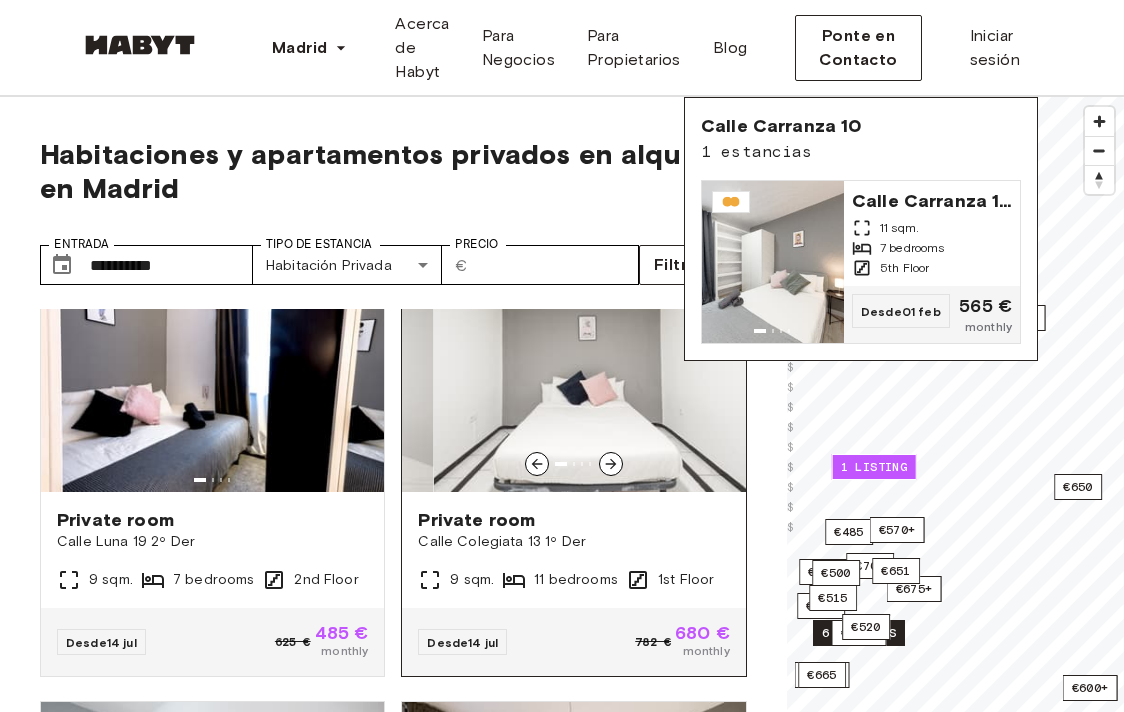 click at bounding box center [611, 464] 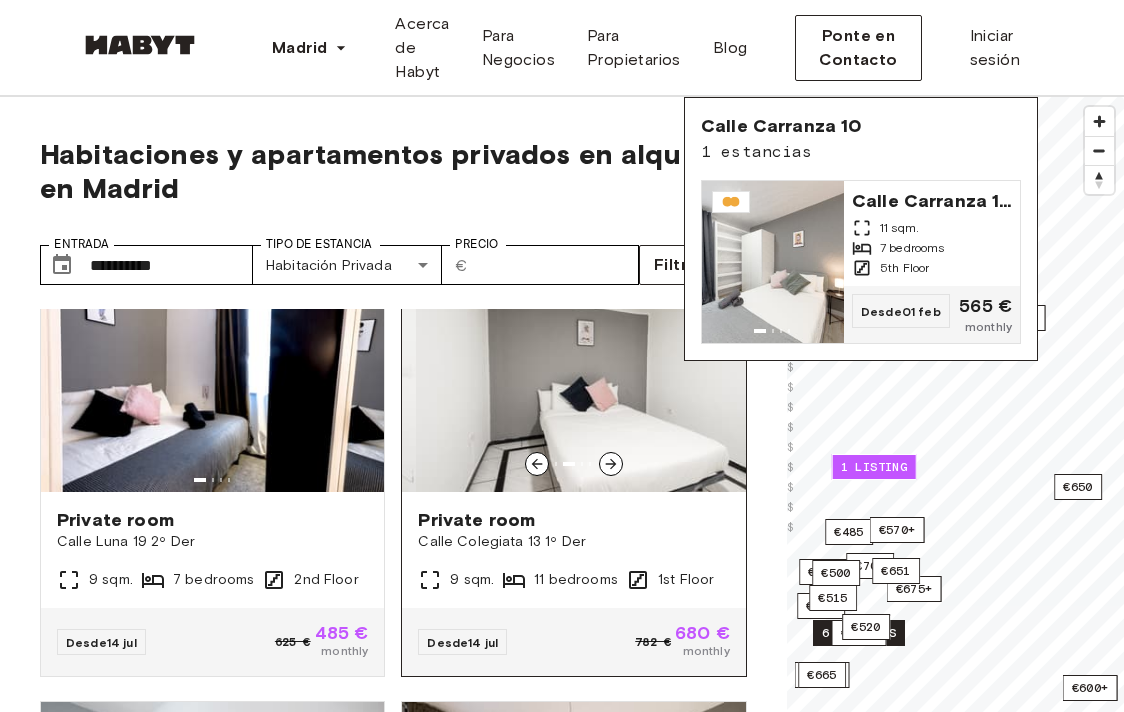 click at bounding box center (611, 464) 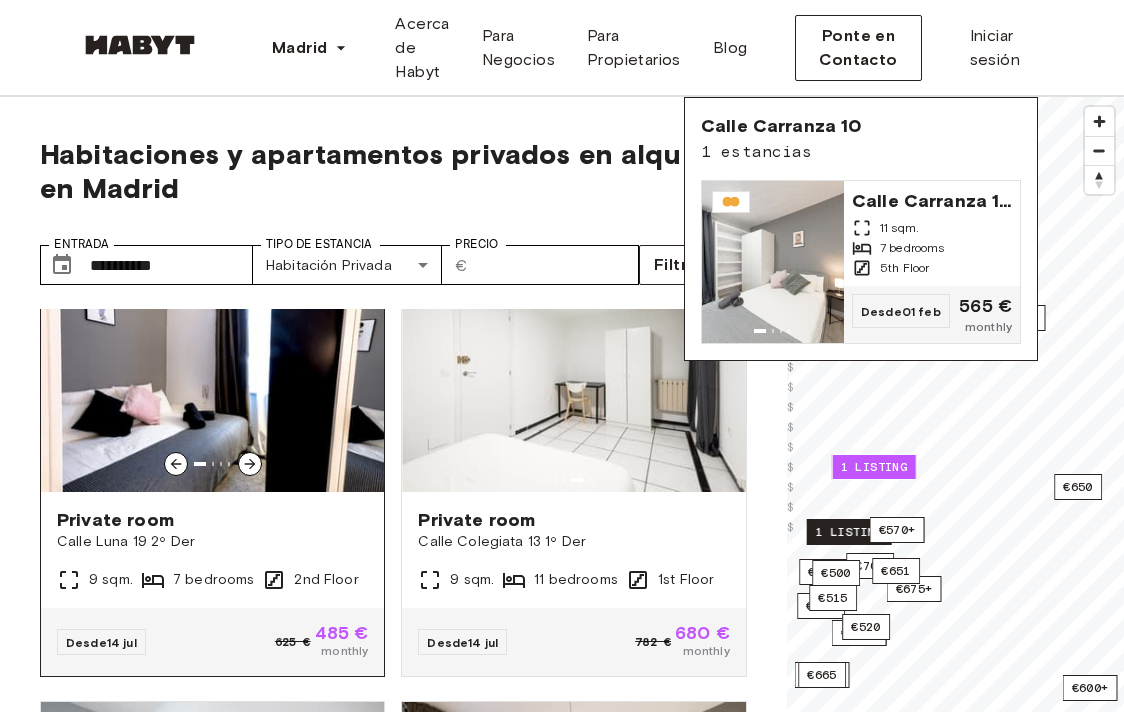 click 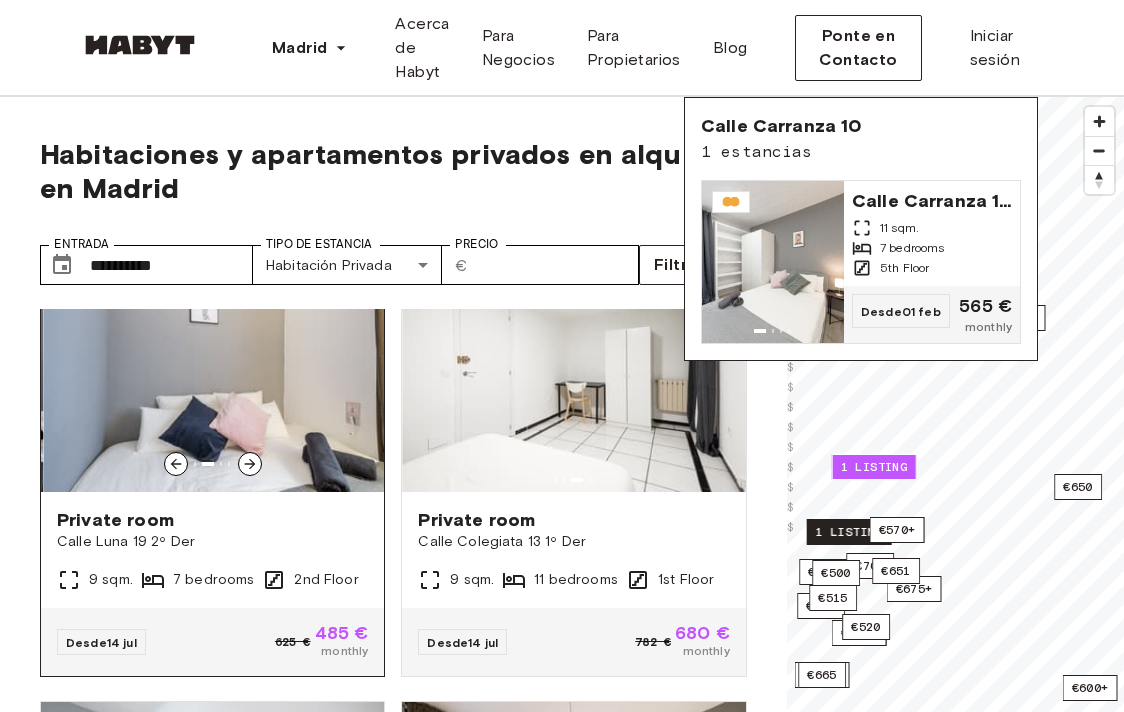 click 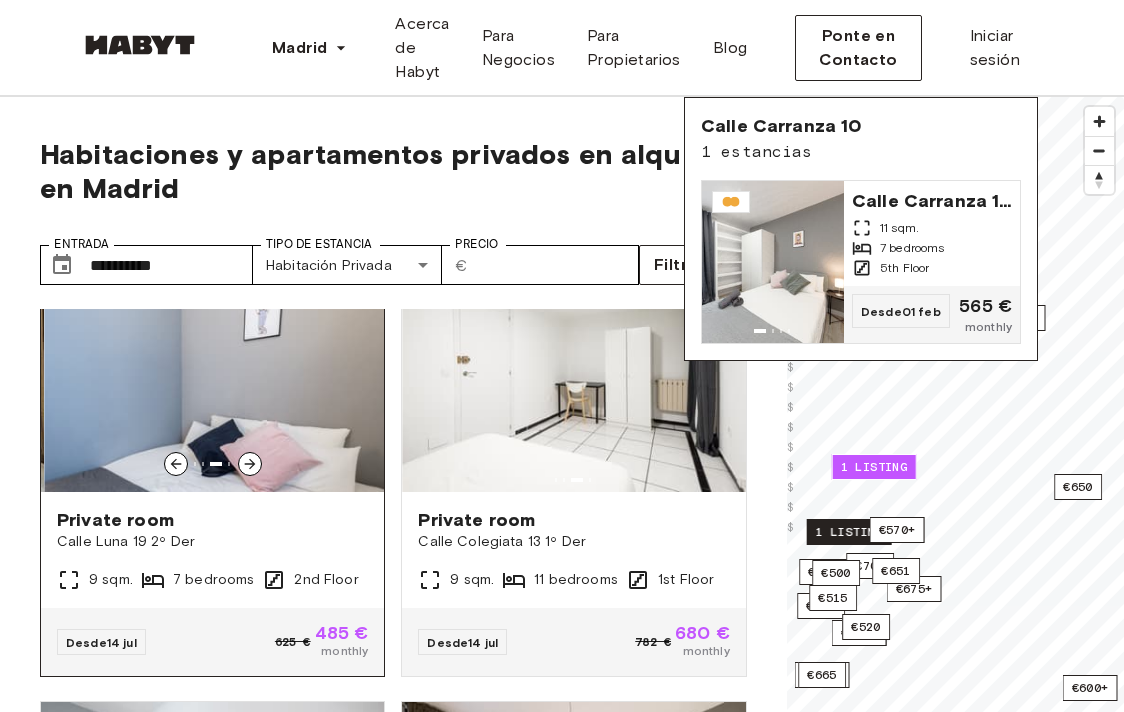 click 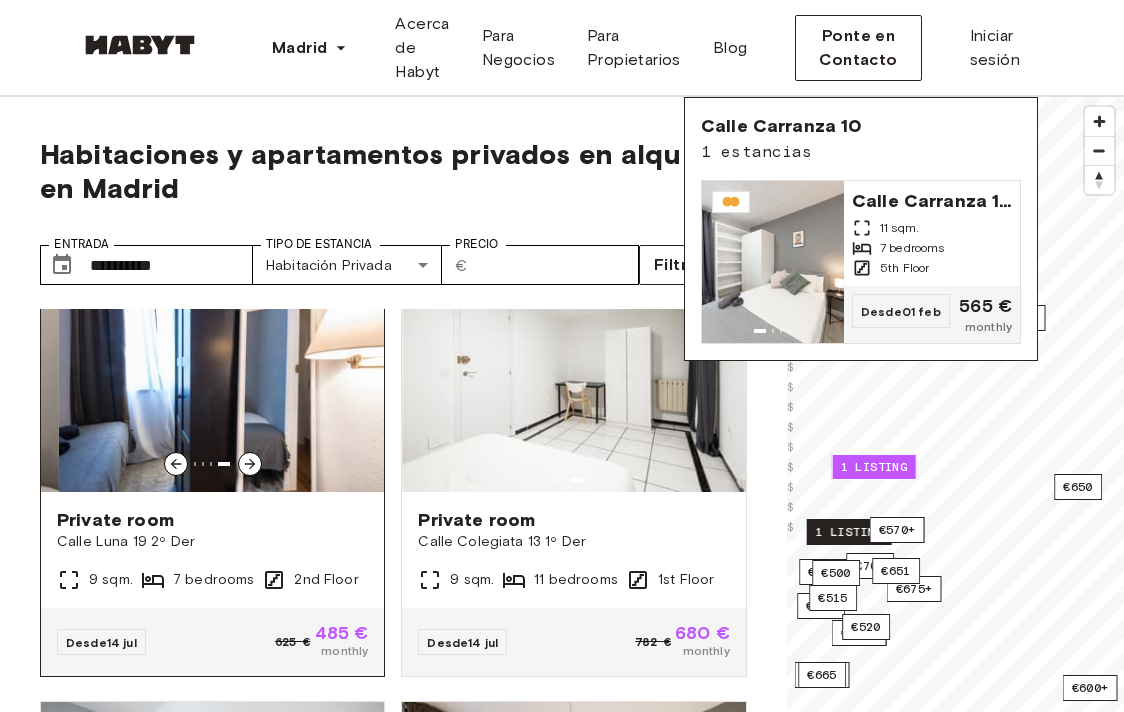 click 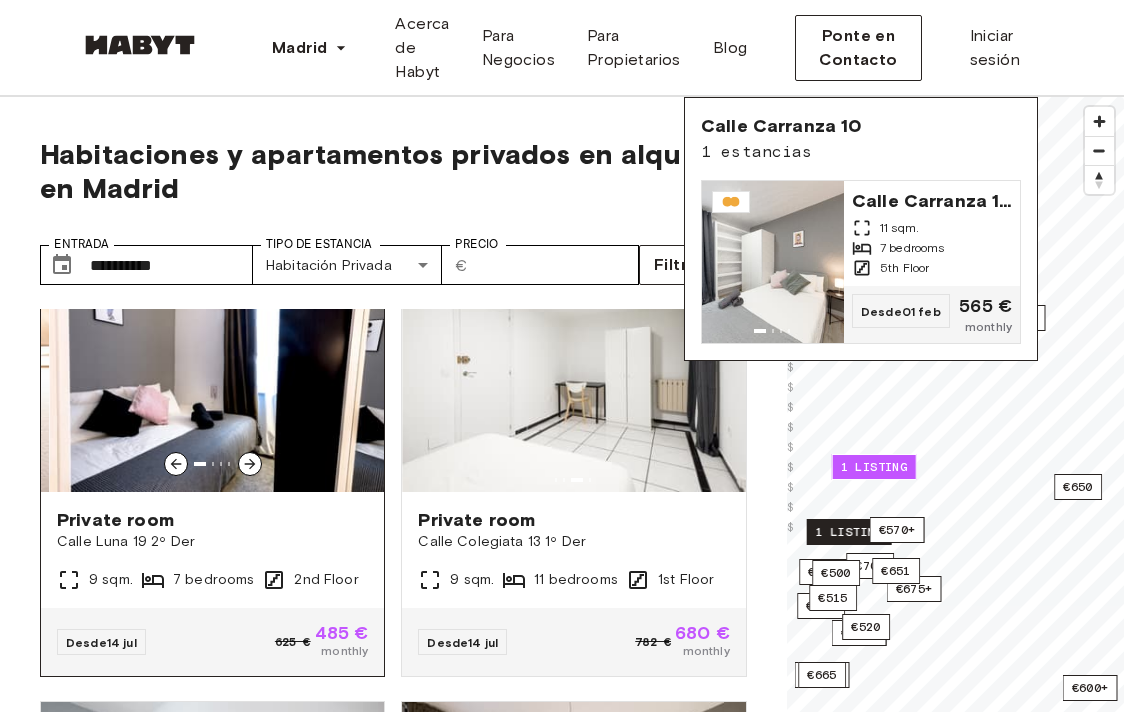 click 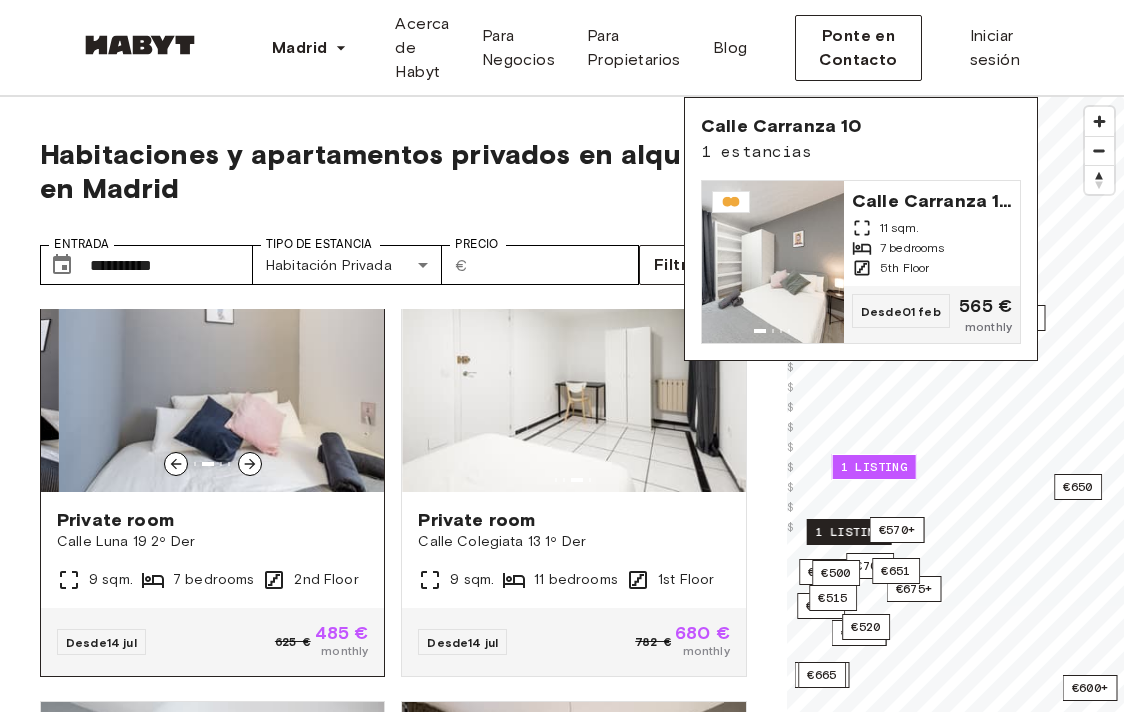 click 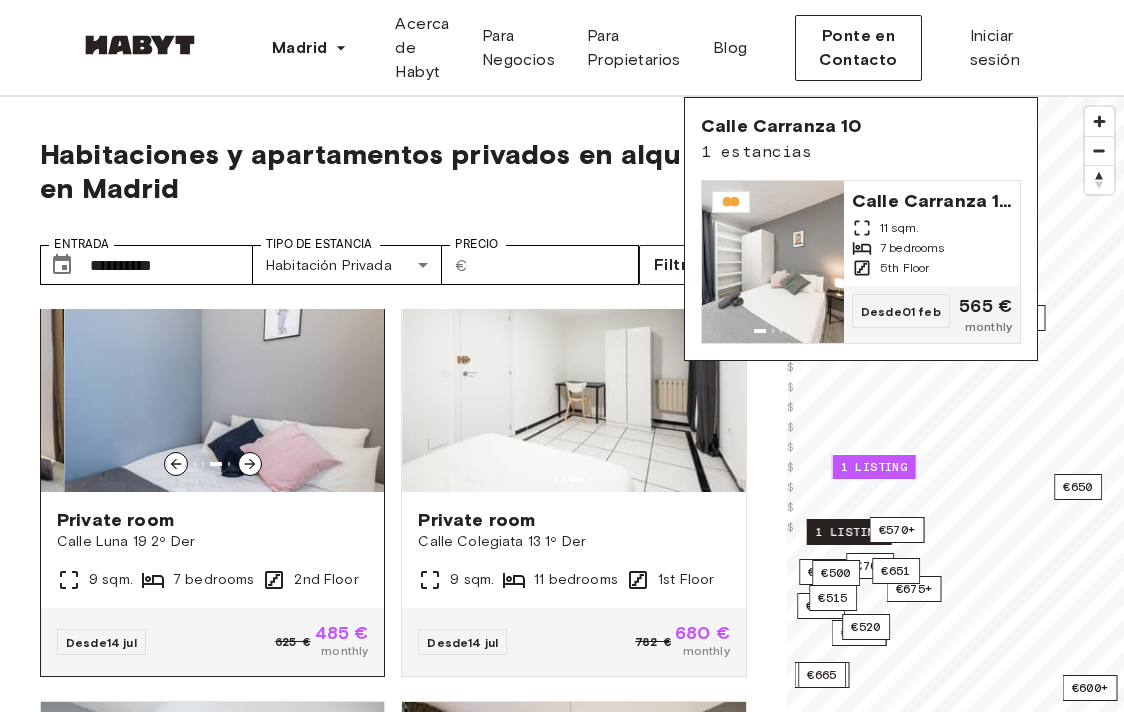 click 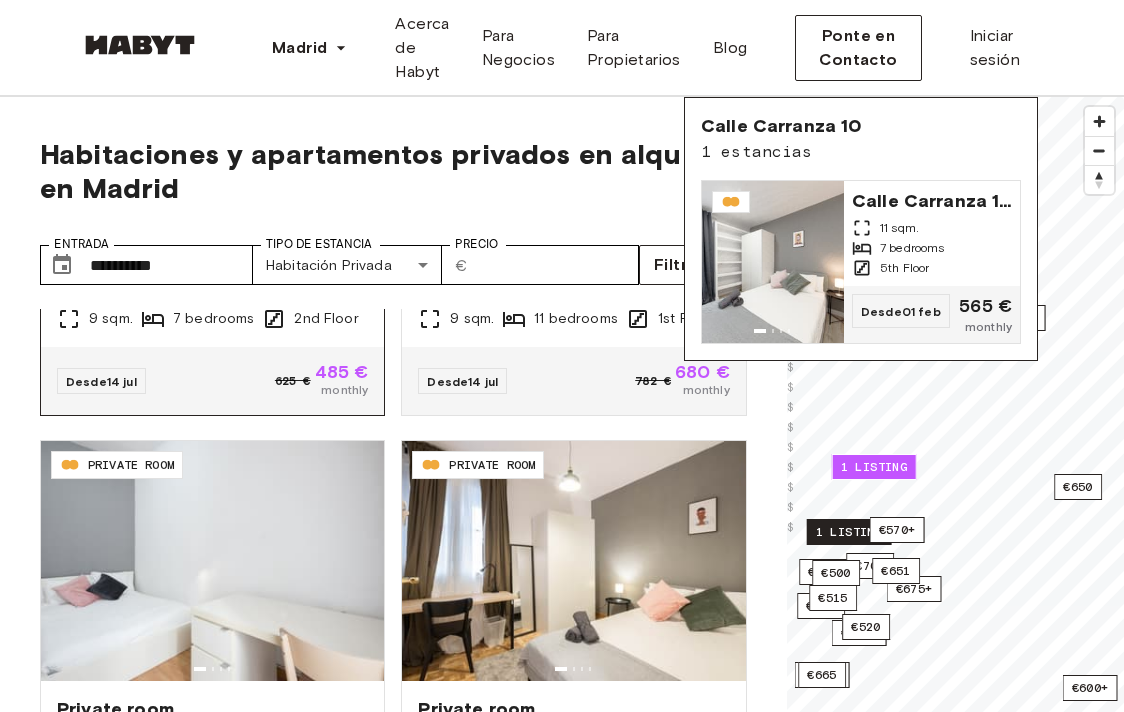scroll, scrollTop: 513, scrollLeft: 0, axis: vertical 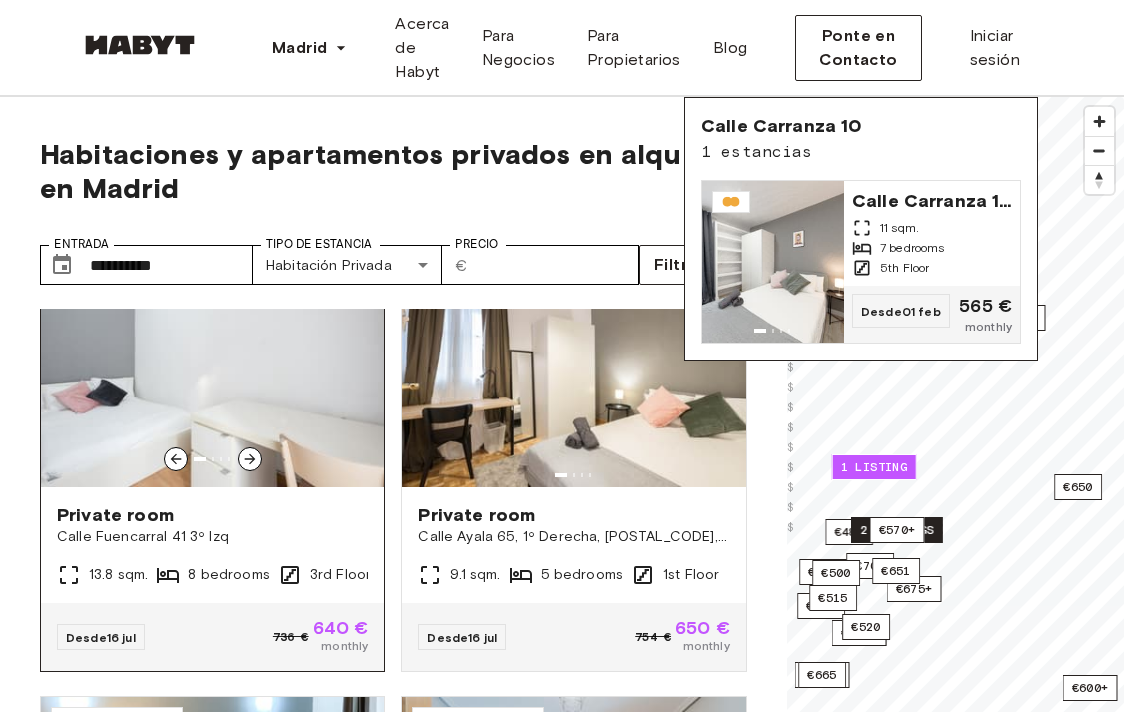 click 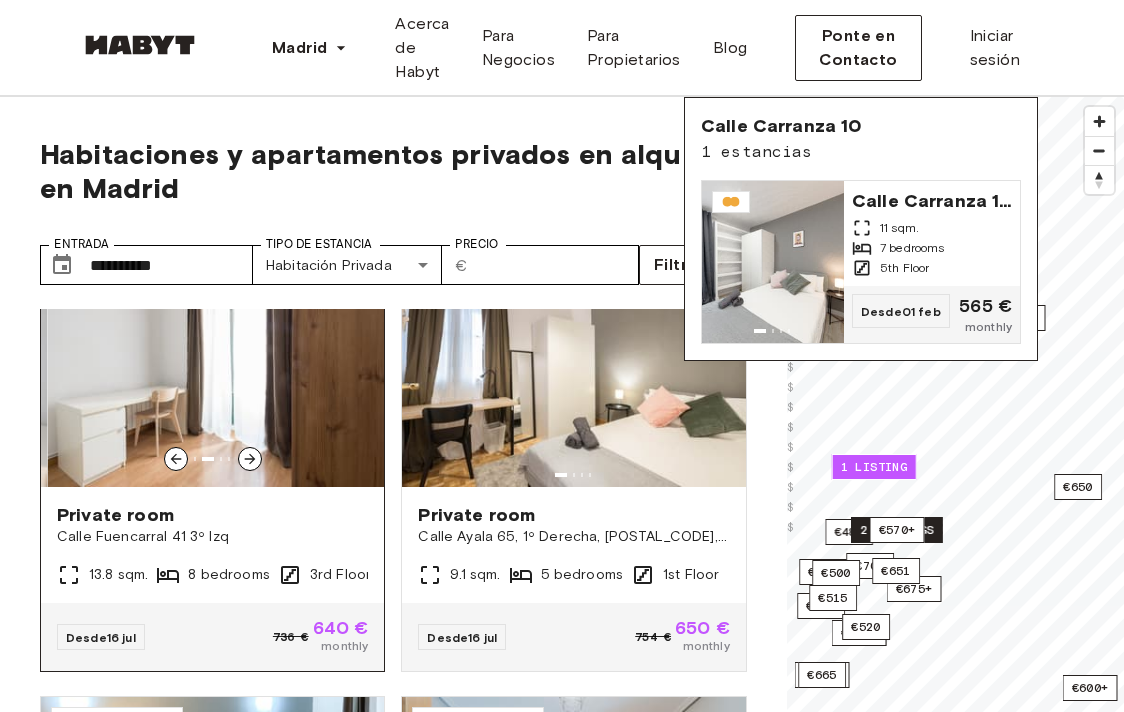 click 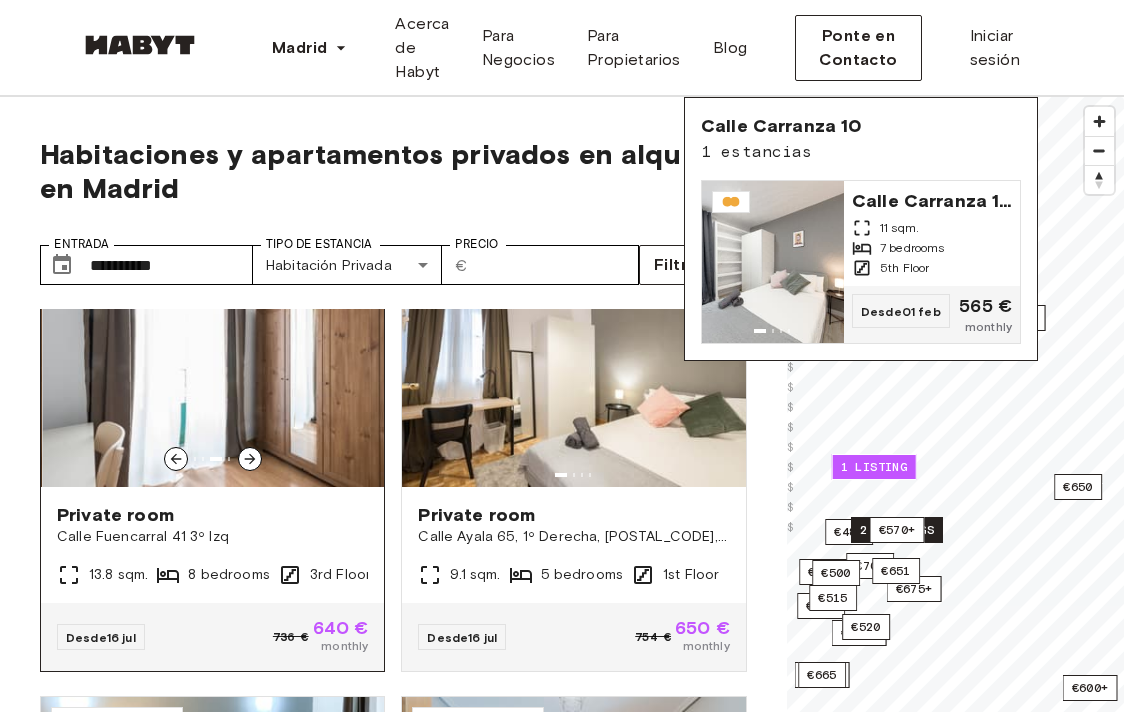 click 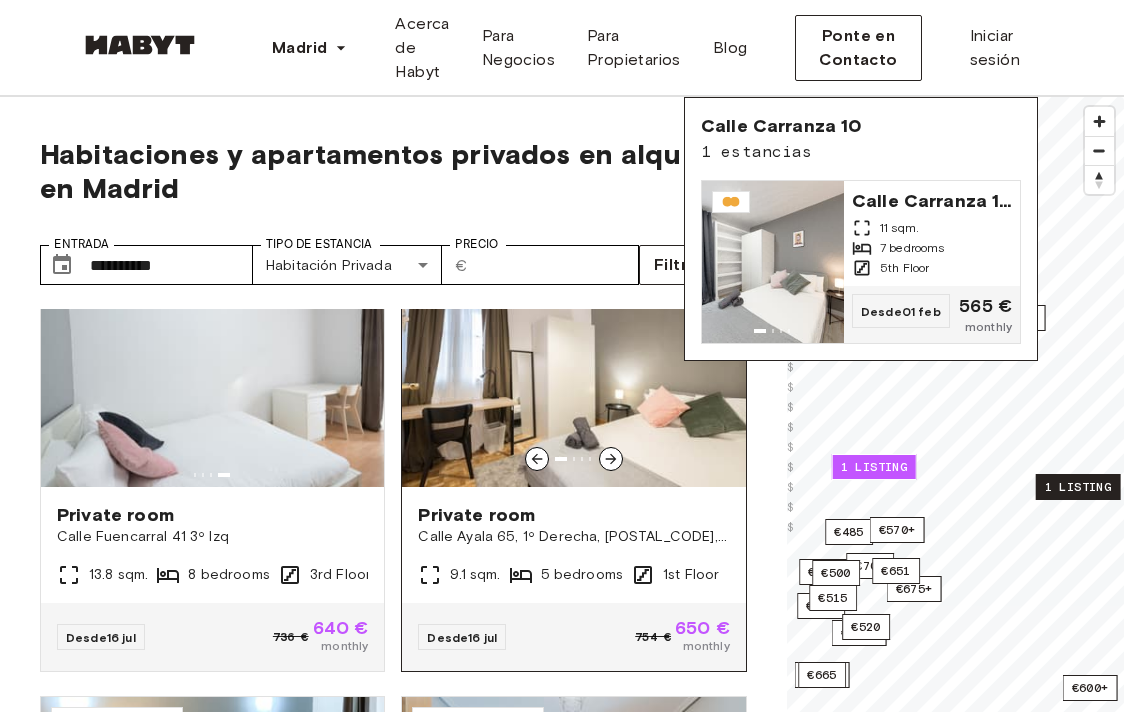 click 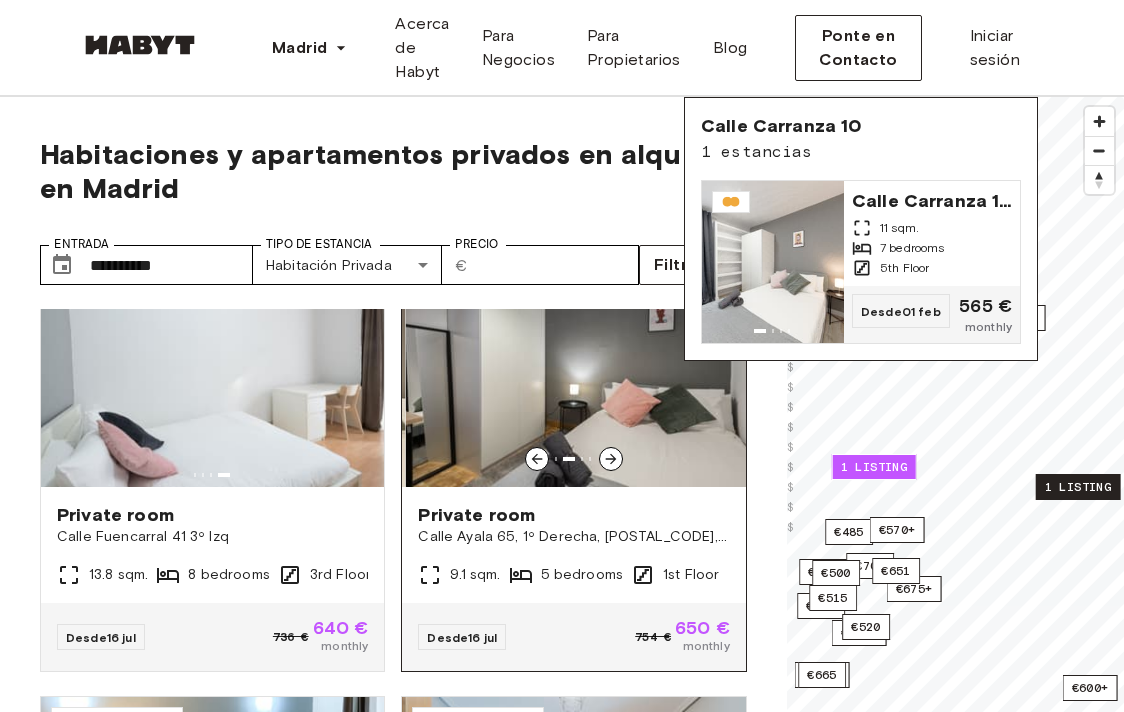 click 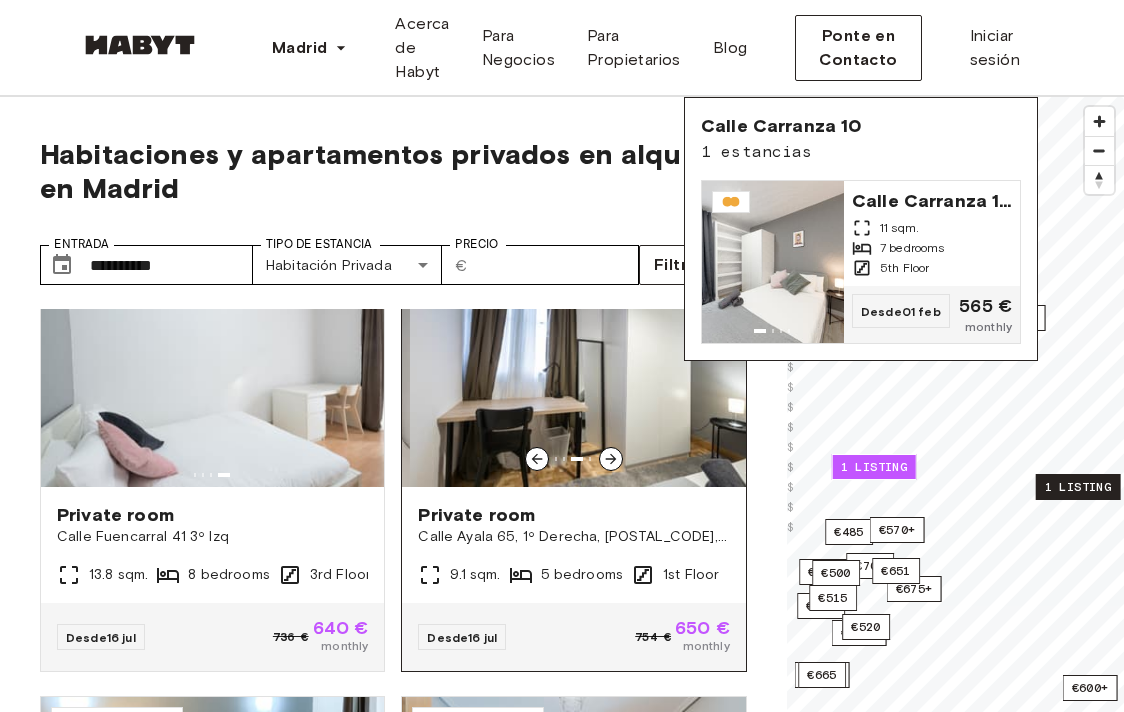 click 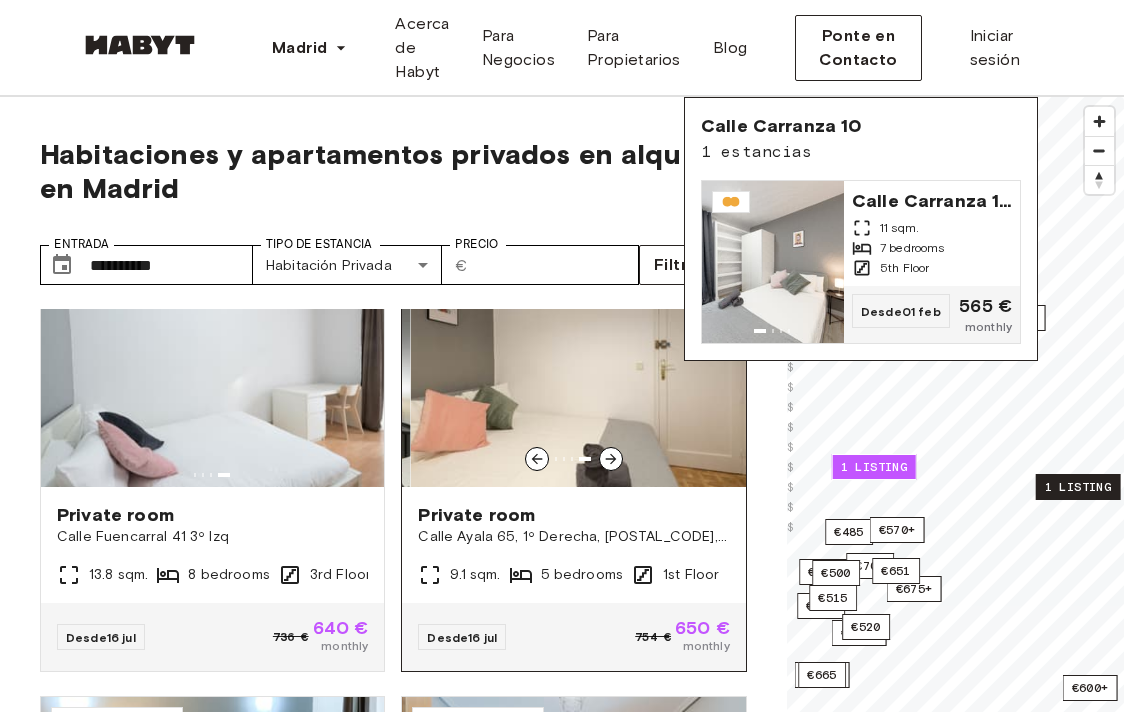 click 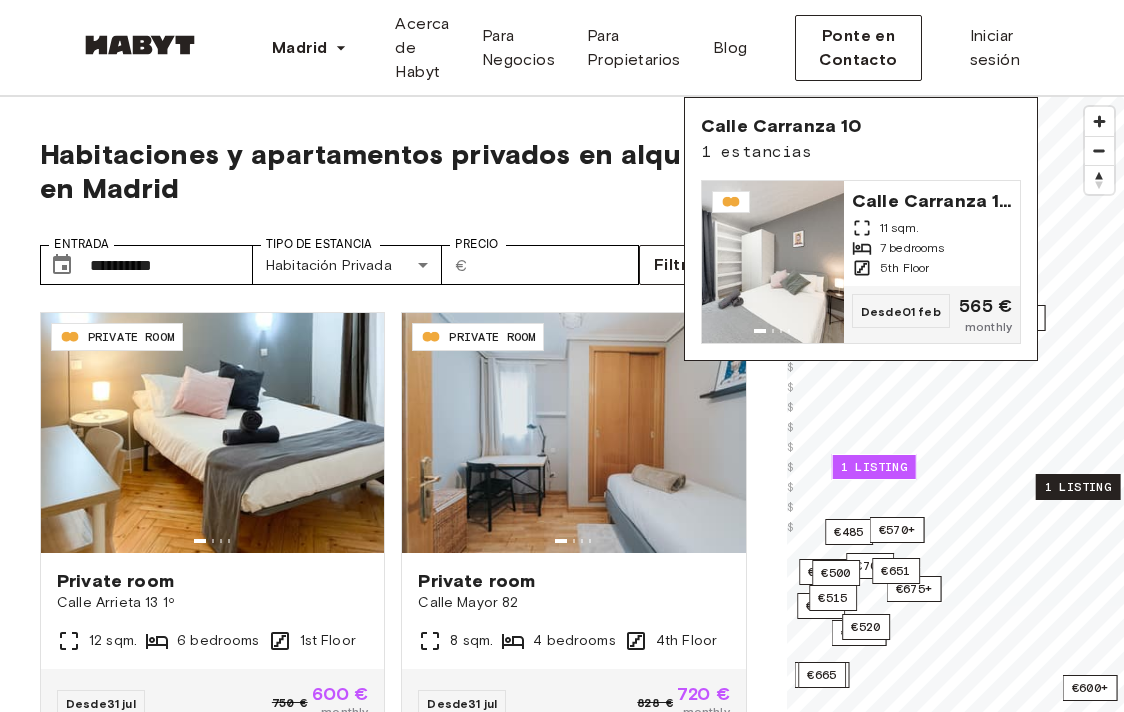 scroll, scrollTop: 889, scrollLeft: 0, axis: vertical 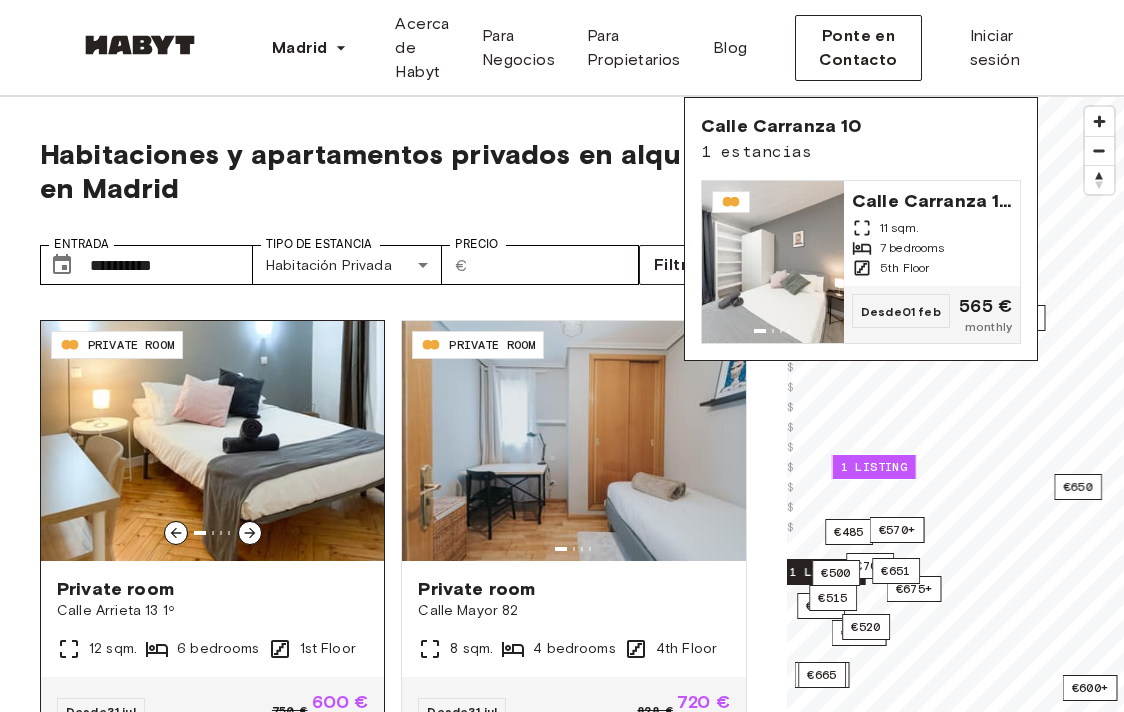 click 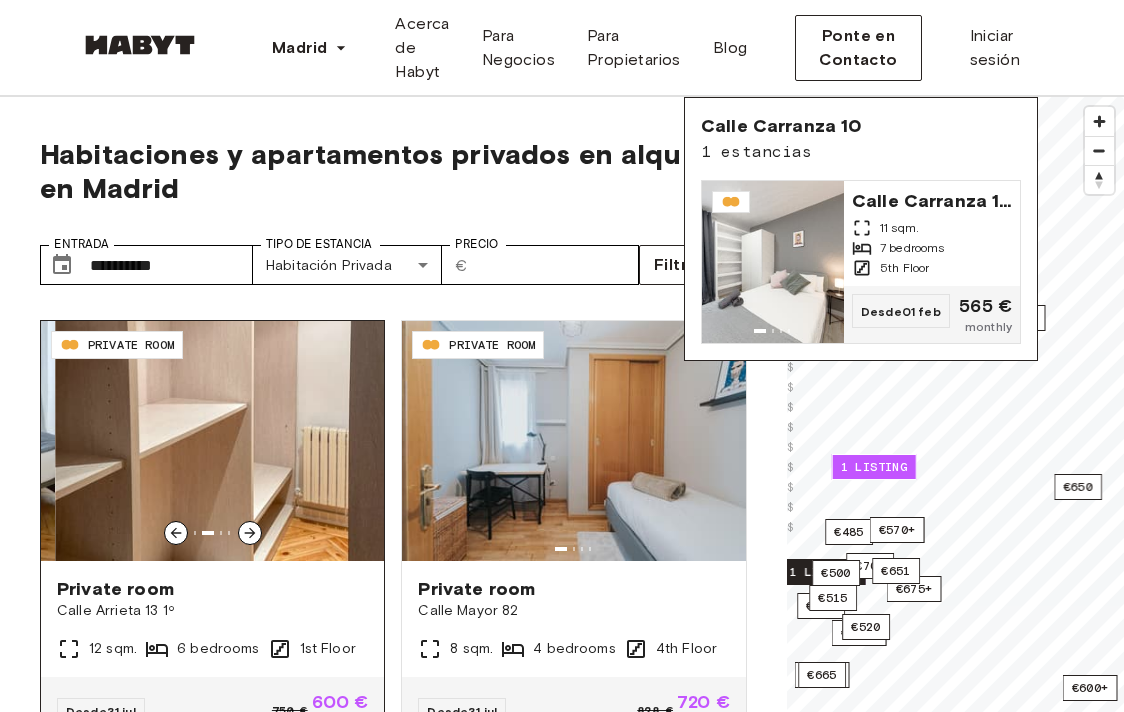 click 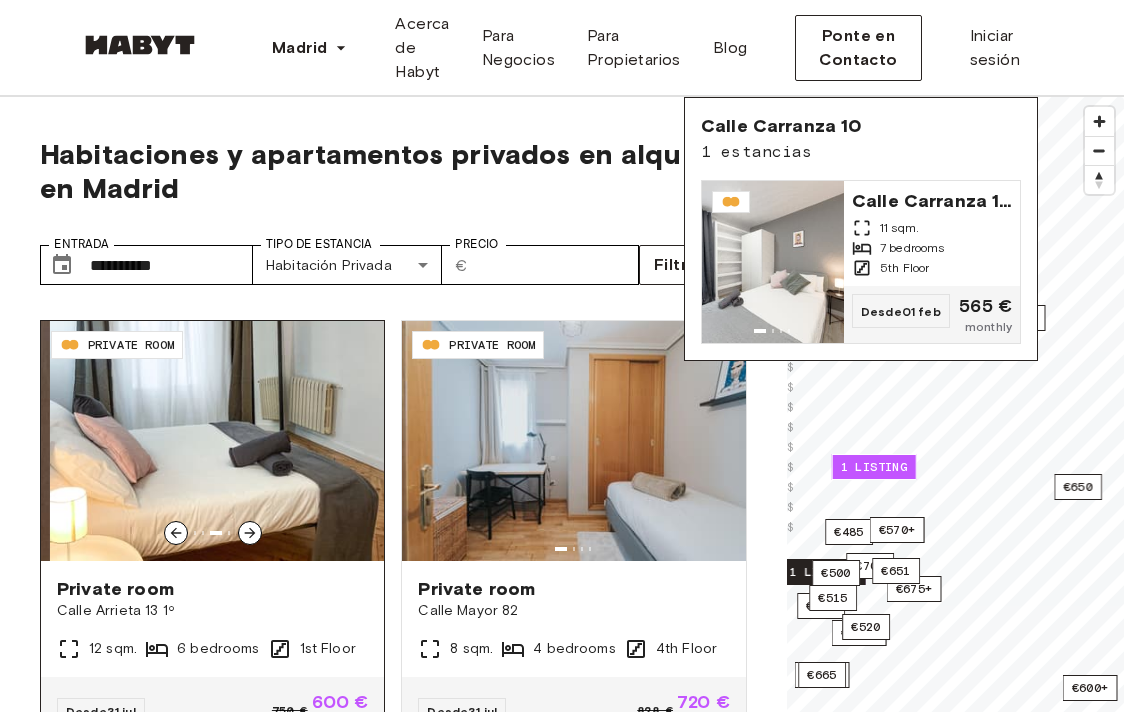 click 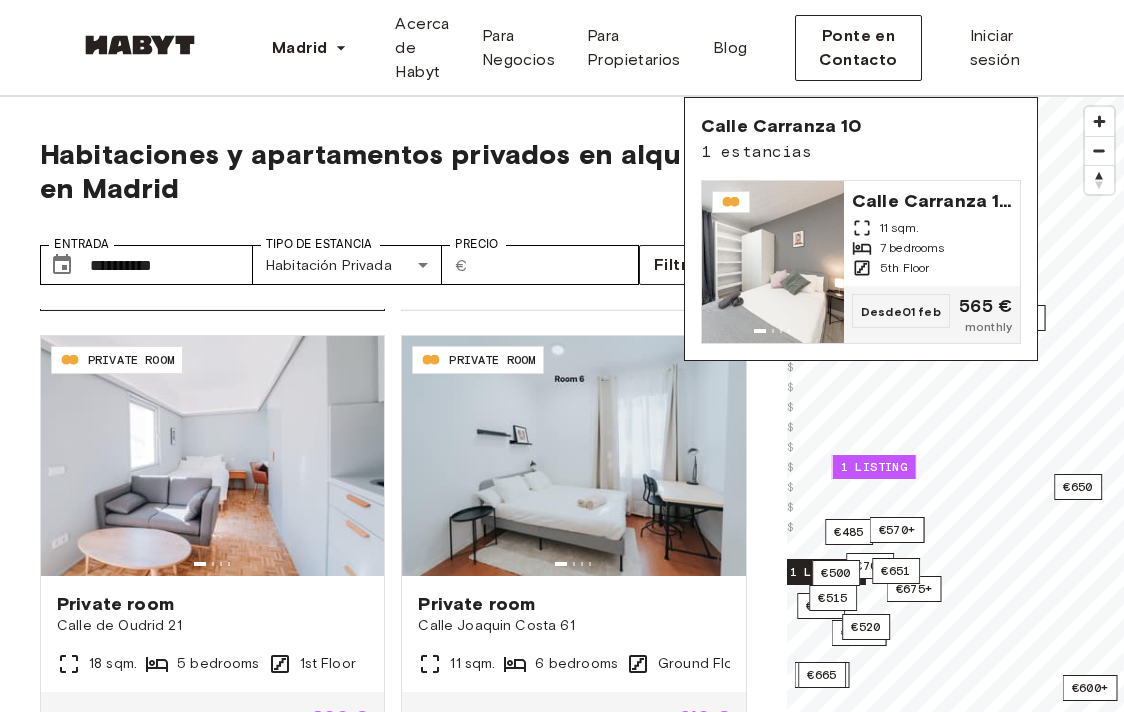 scroll, scrollTop: 1358, scrollLeft: 0, axis: vertical 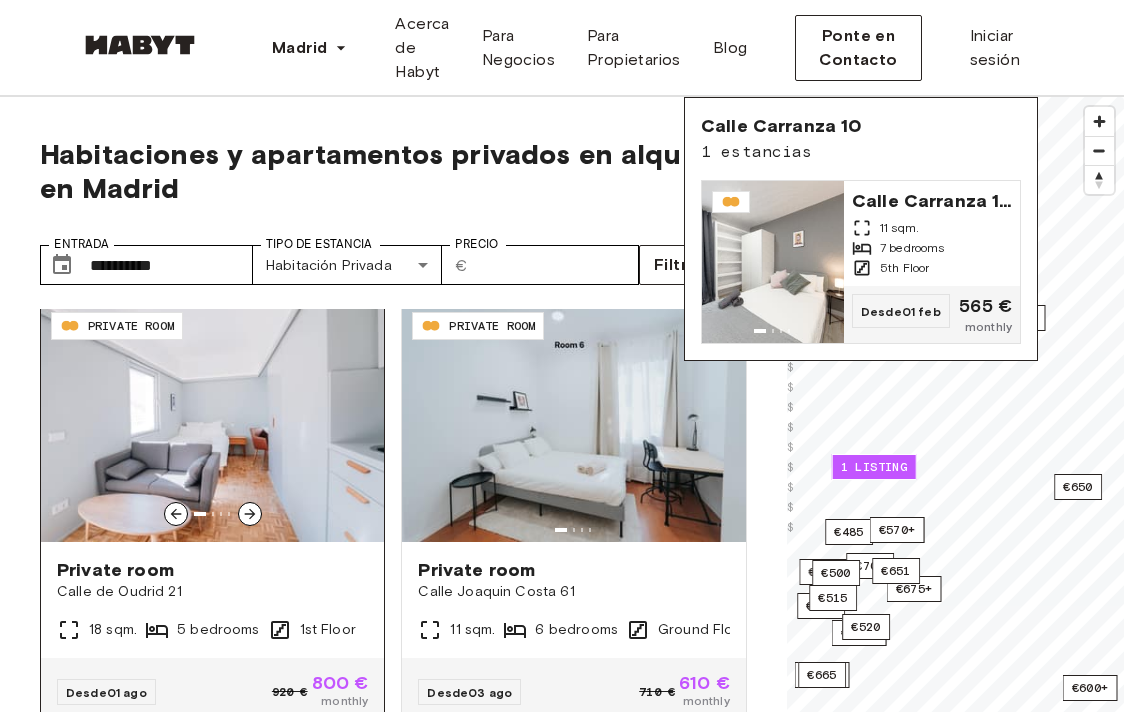click 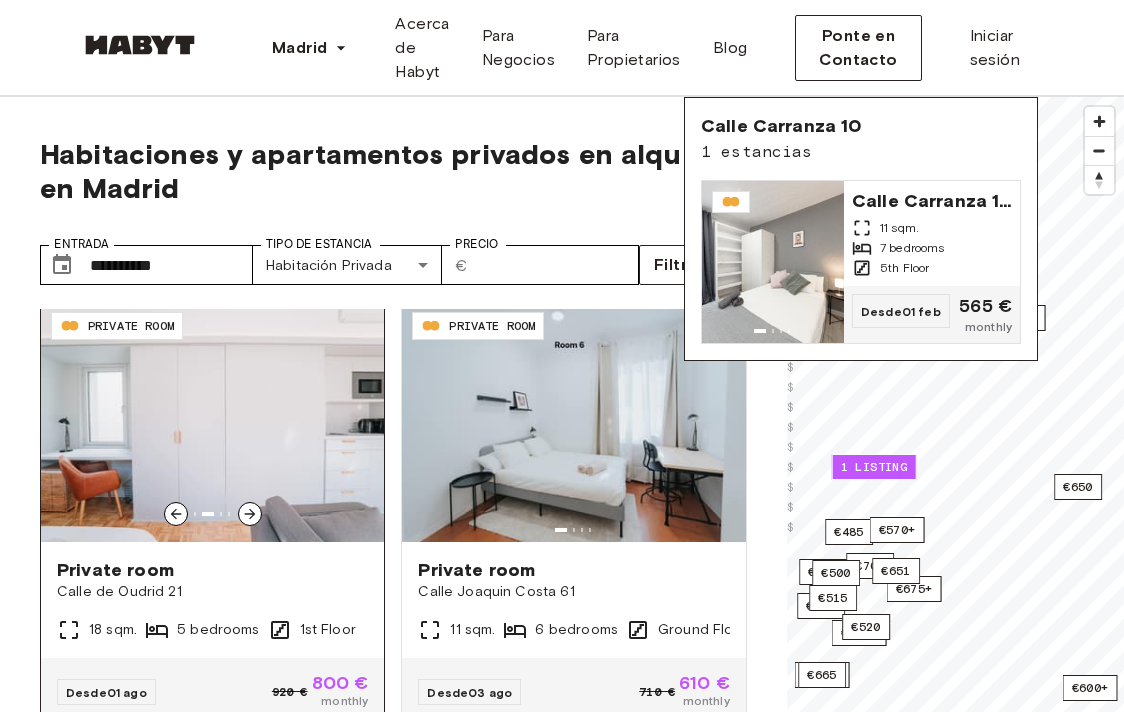 click 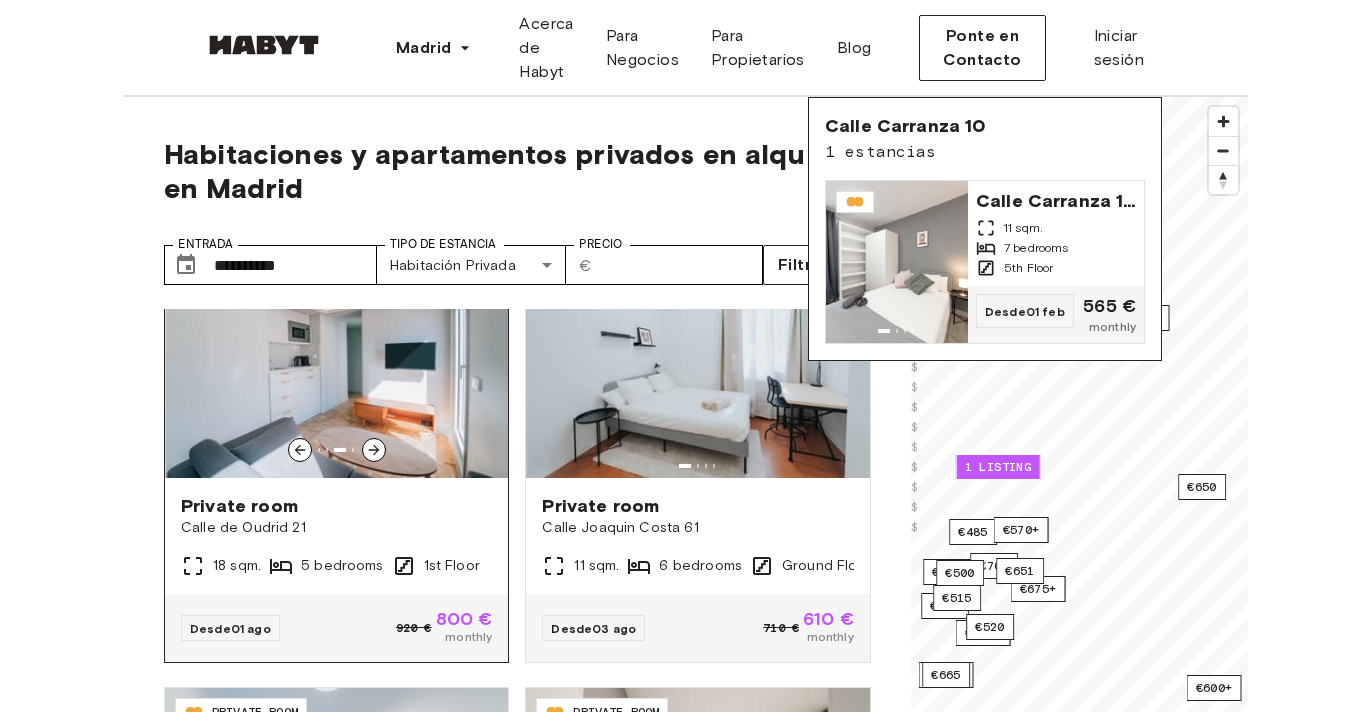scroll, scrollTop: 1434, scrollLeft: 0, axis: vertical 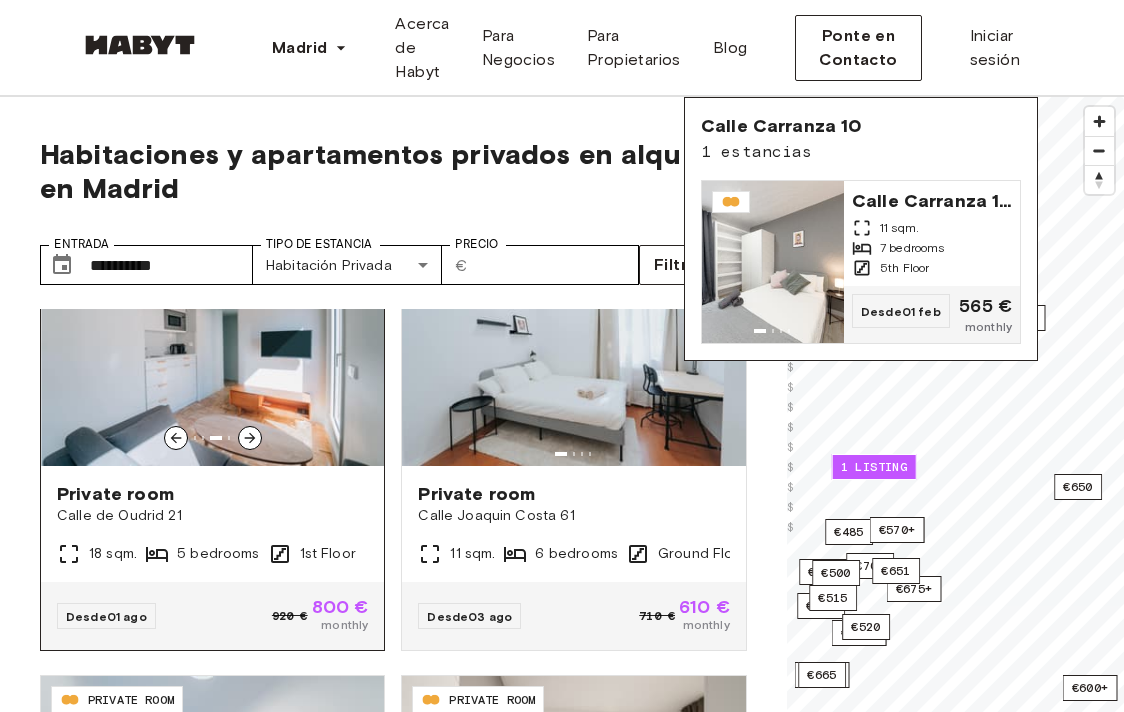 click on "Private room" at bounding box center (212, 494) 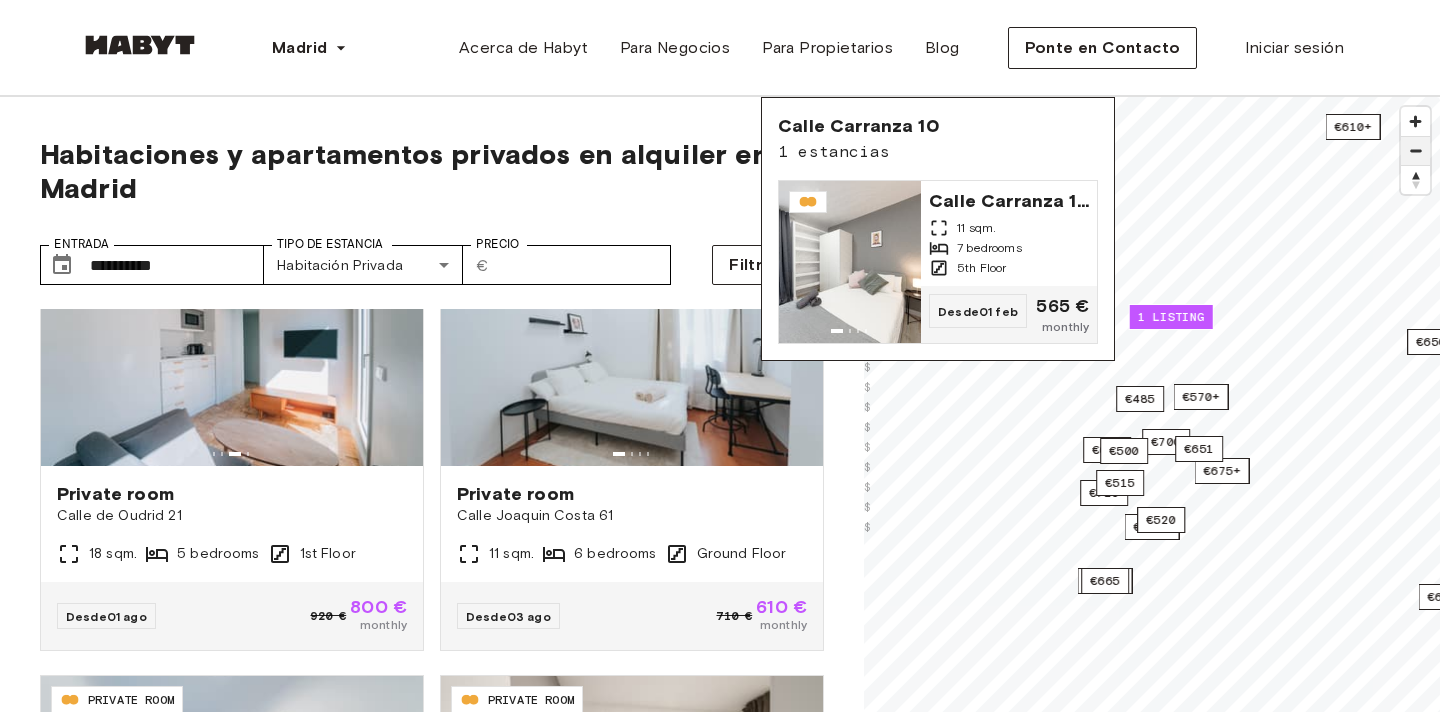 click at bounding box center [1415, 151] 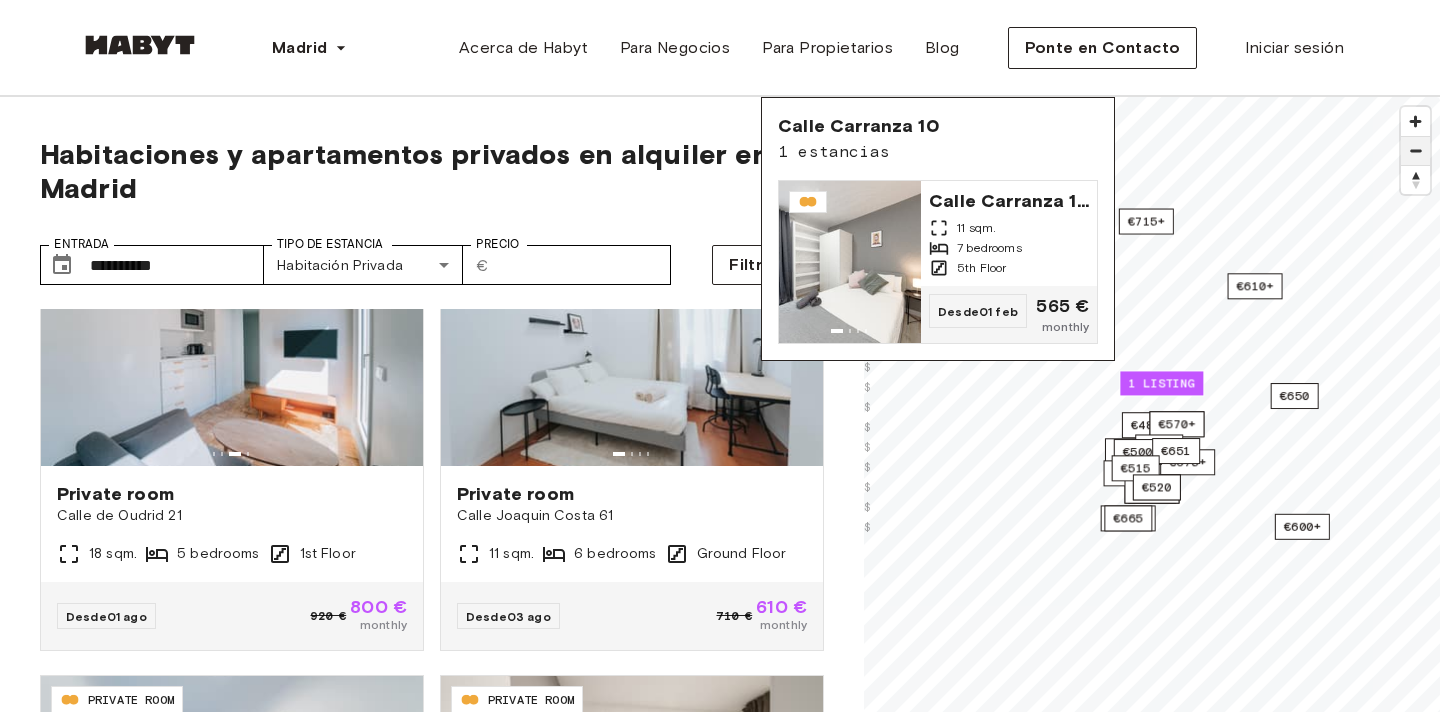 click at bounding box center (1415, 151) 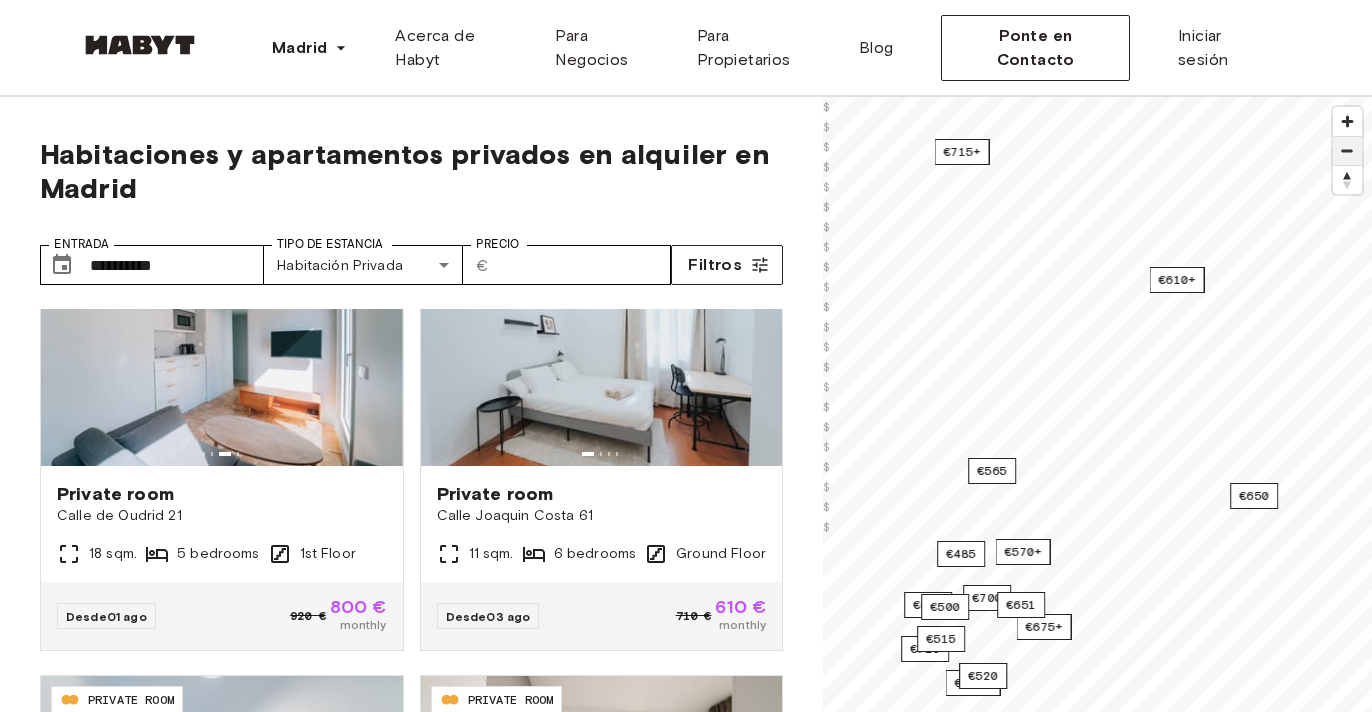 click at bounding box center [1347, 151] 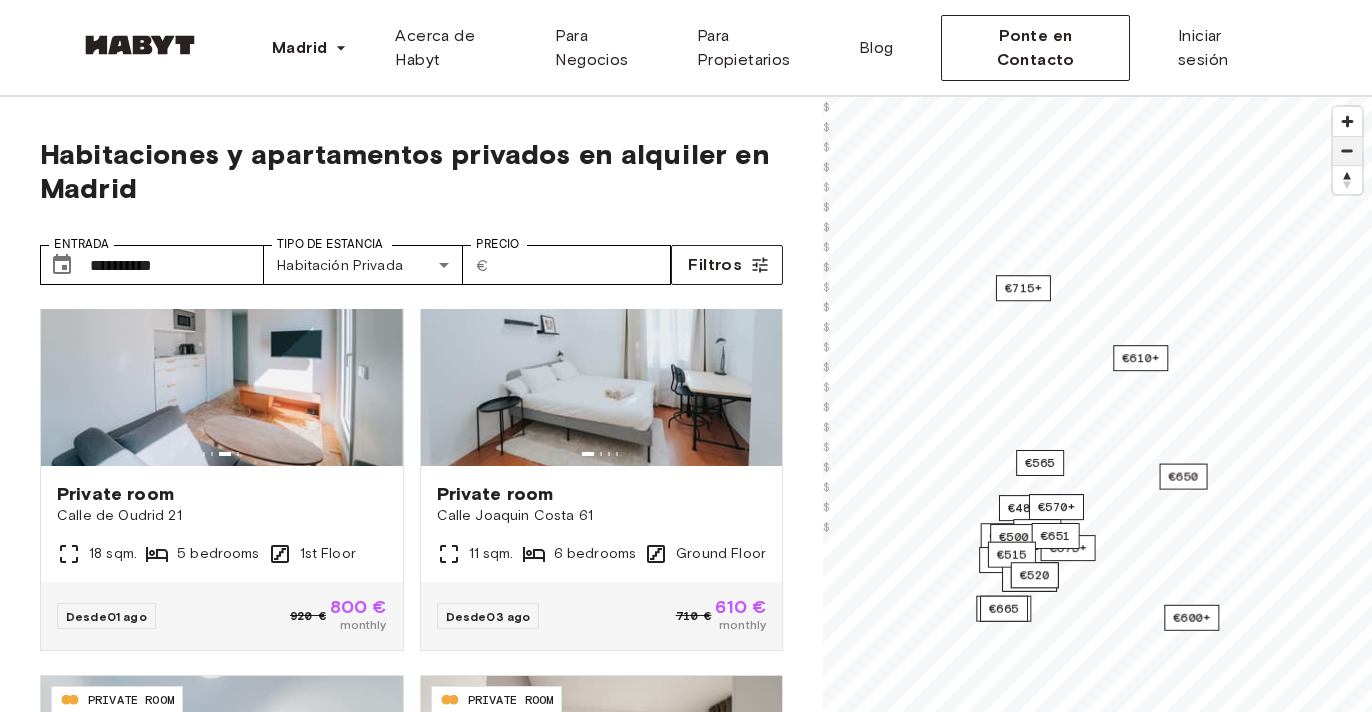 click at bounding box center (1347, 151) 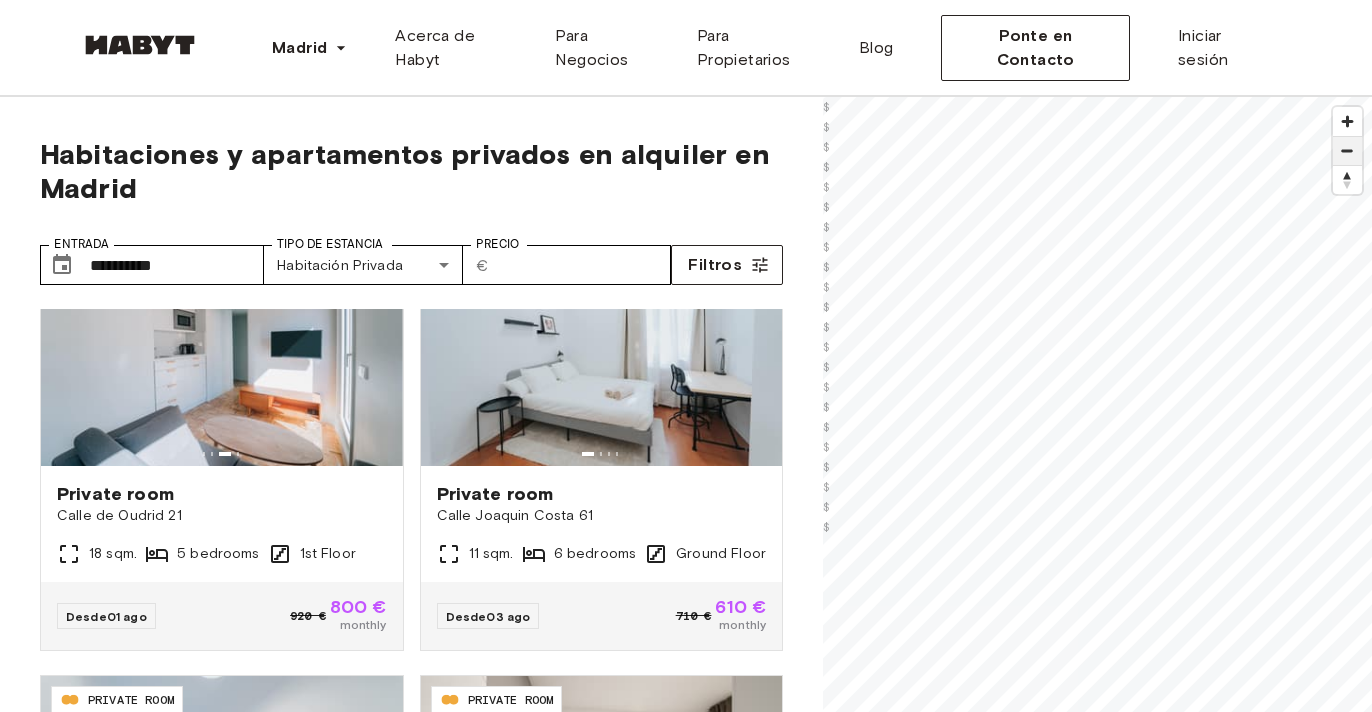 click at bounding box center [1347, 151] 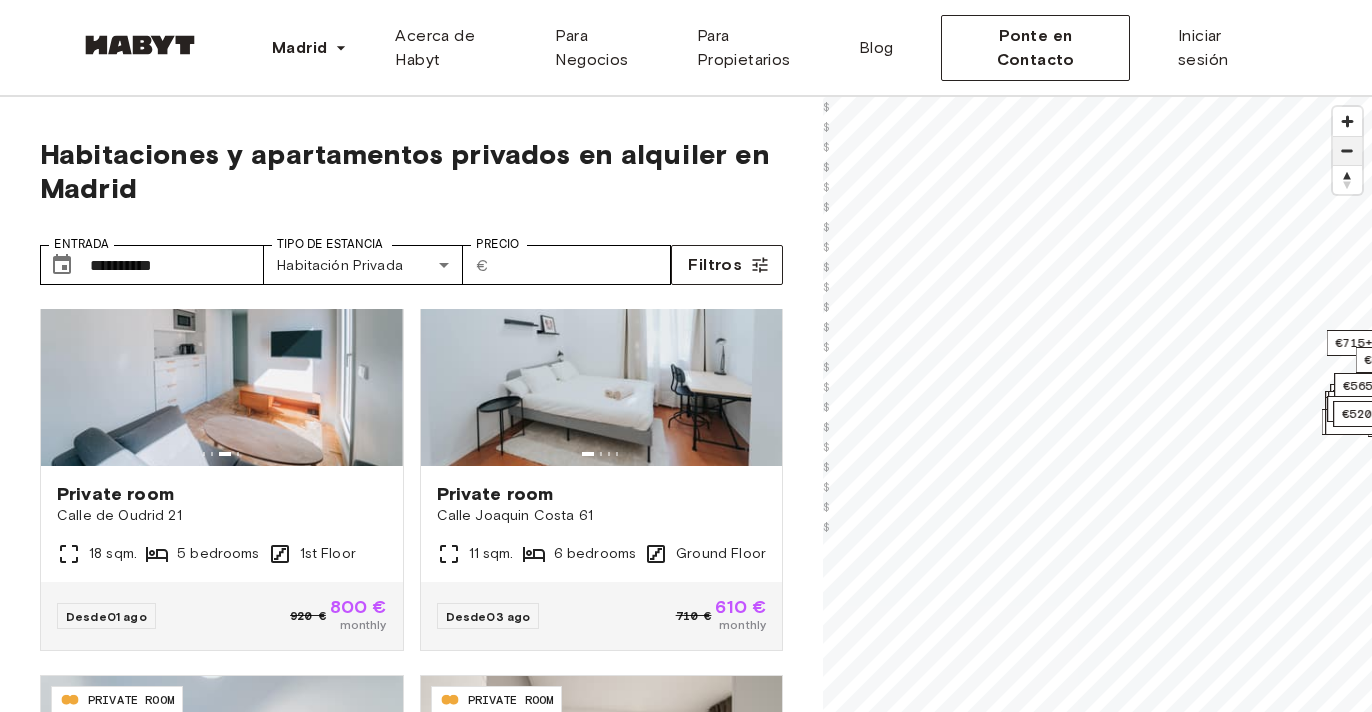 click at bounding box center (1347, 151) 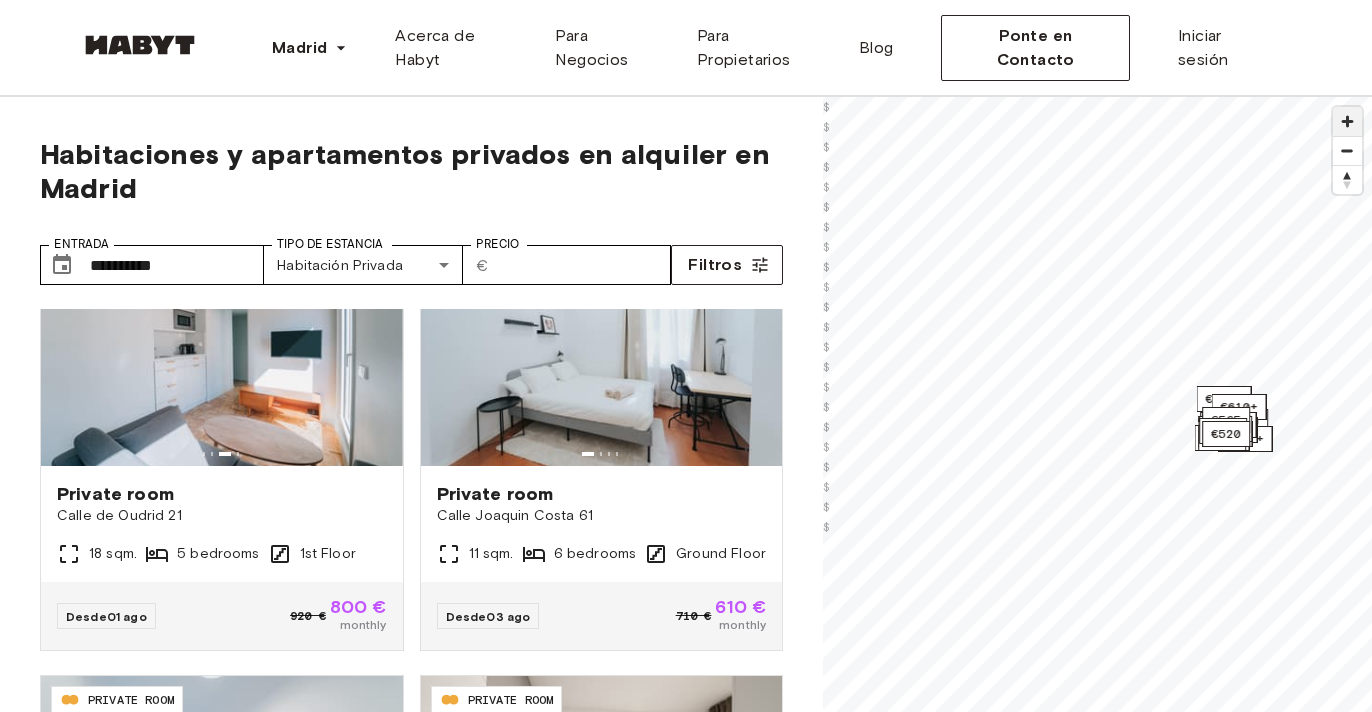 click at bounding box center (1347, 121) 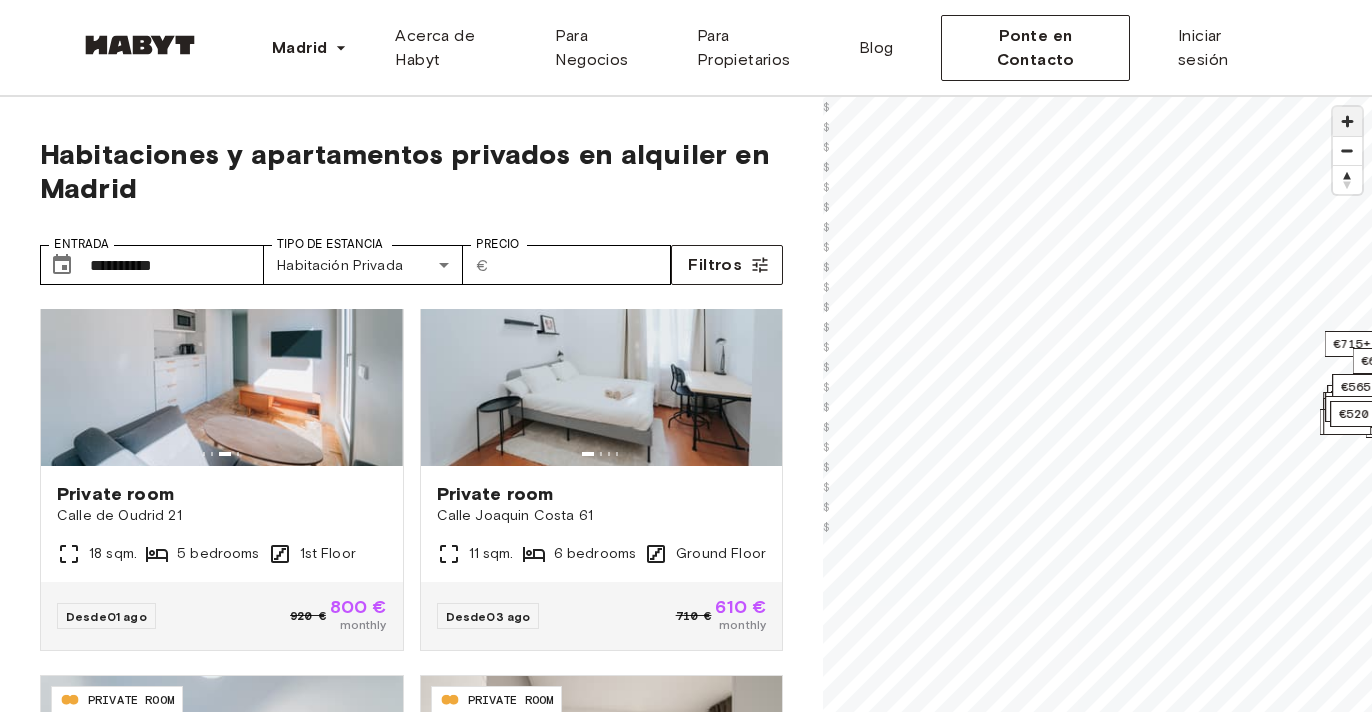 click at bounding box center (1347, 121) 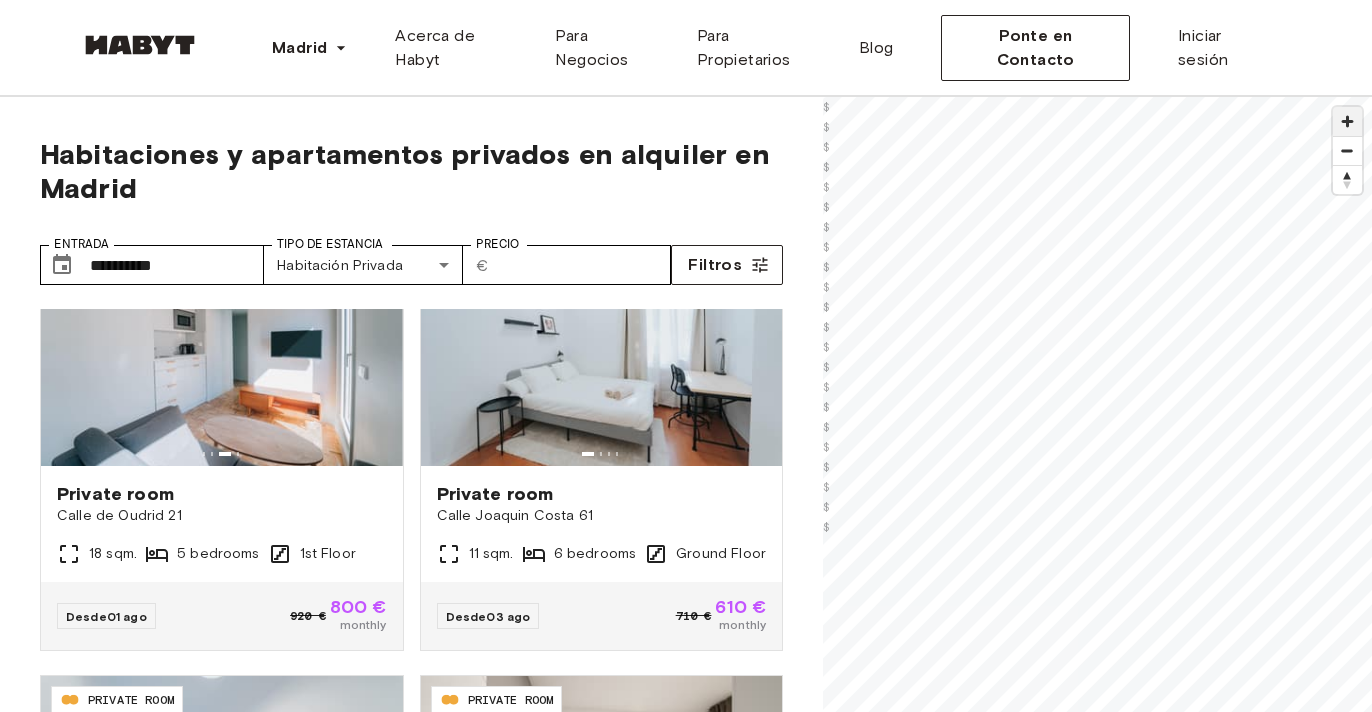 click at bounding box center (1347, 121) 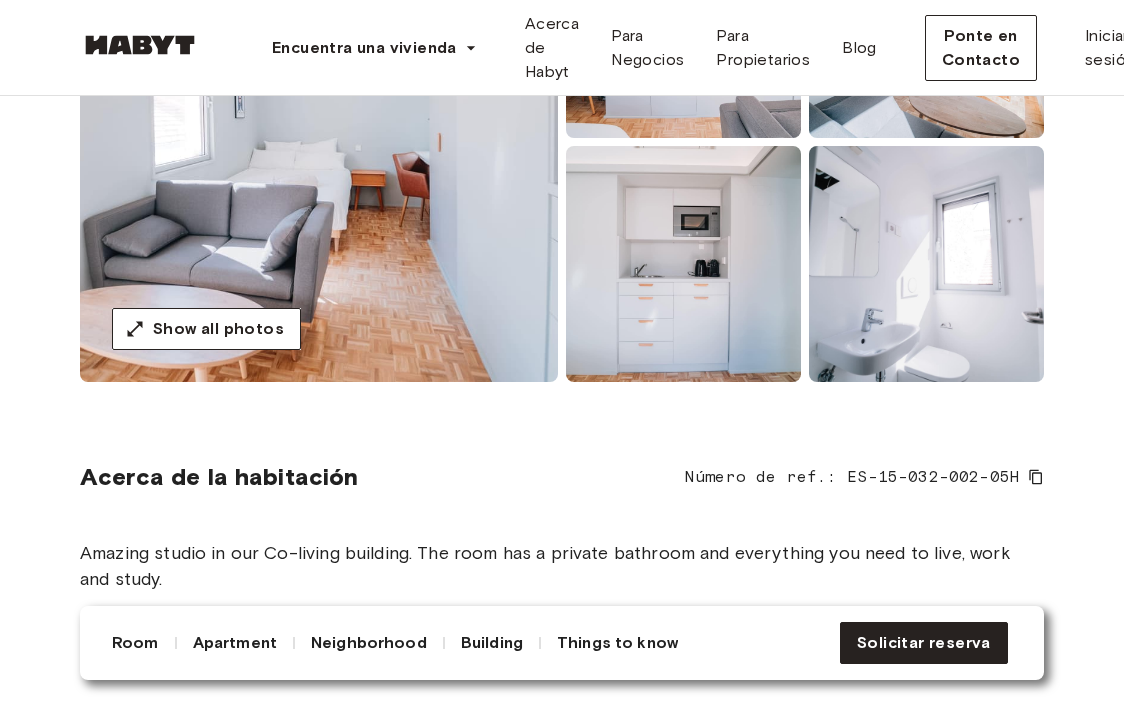 scroll, scrollTop: 360, scrollLeft: 0, axis: vertical 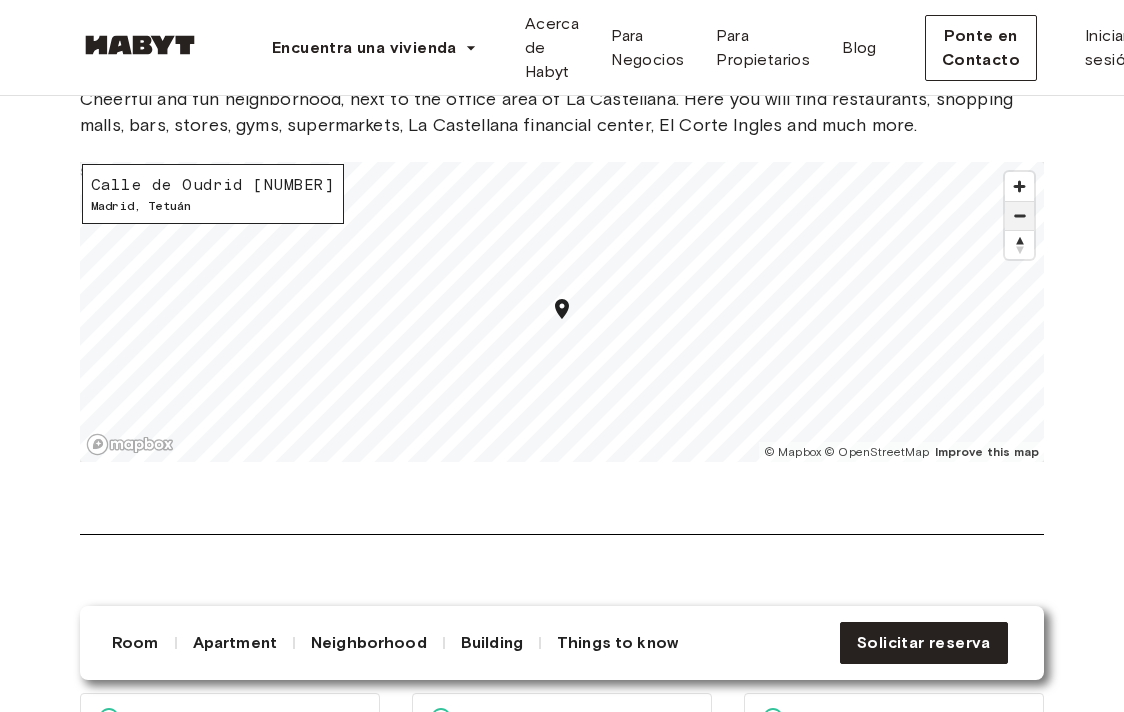 click at bounding box center (1019, 216) 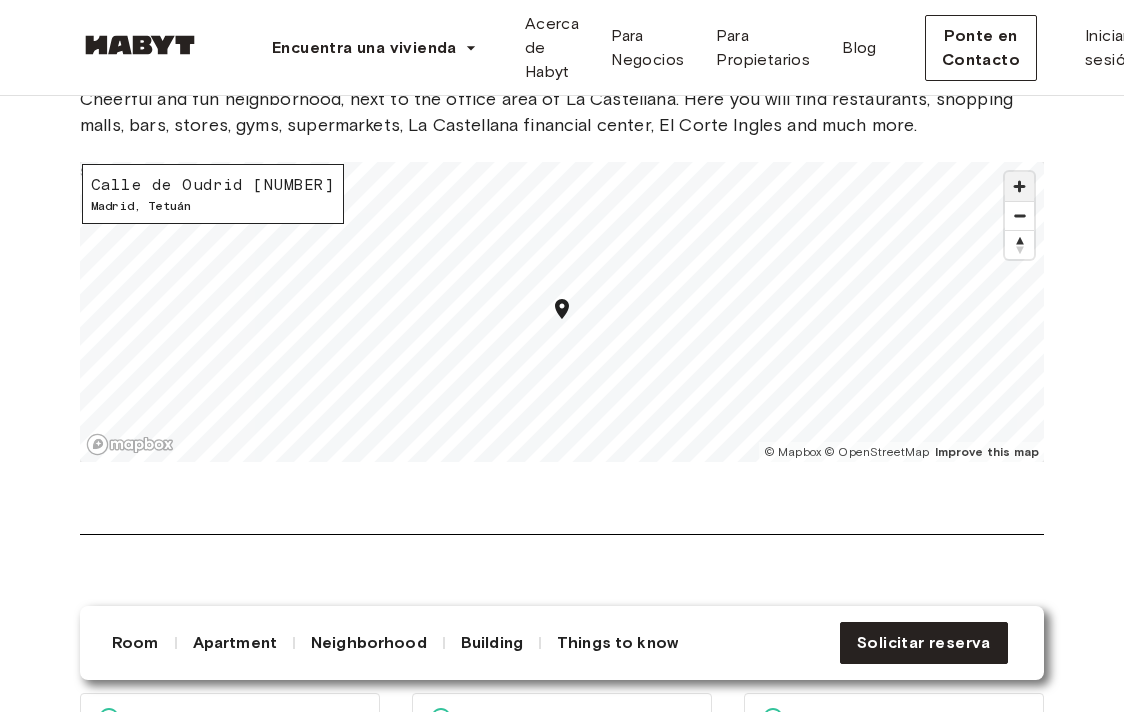 click at bounding box center [1019, 186] 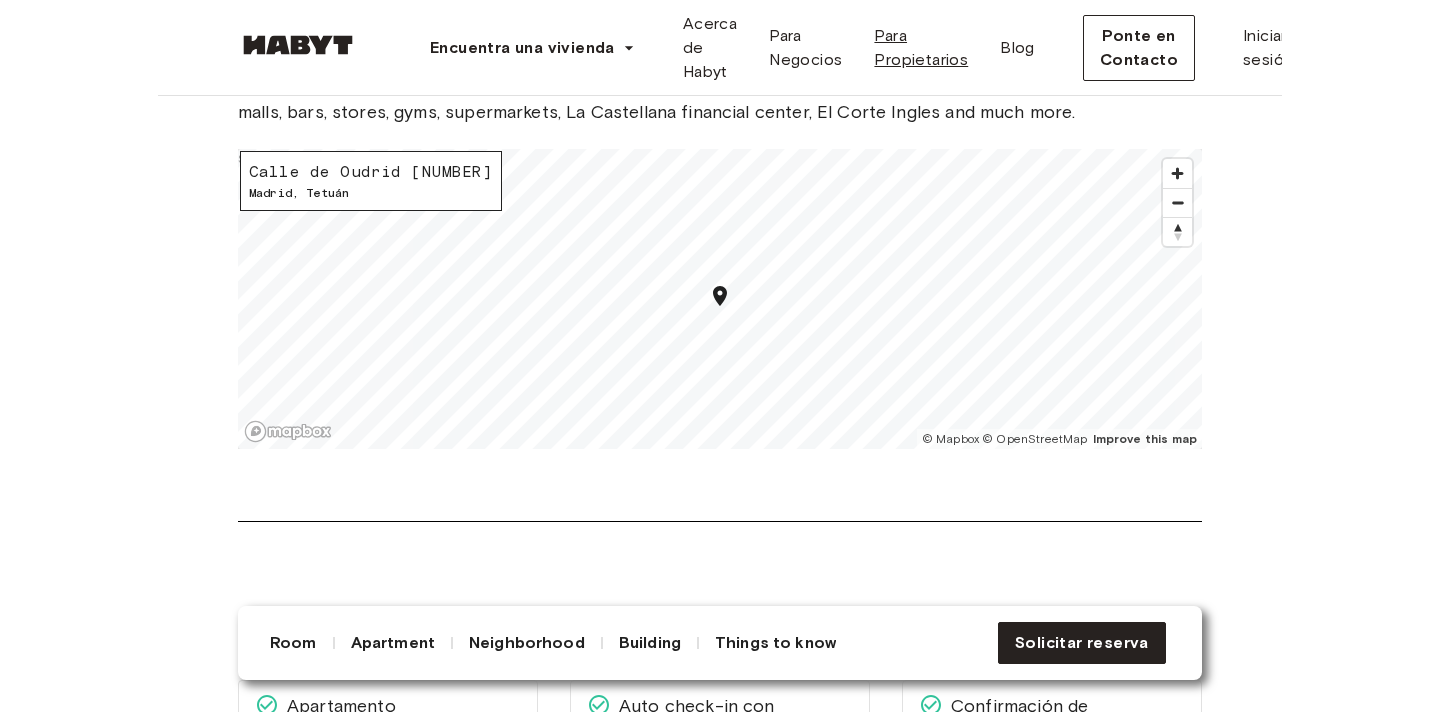 scroll, scrollTop: 2342, scrollLeft: 0, axis: vertical 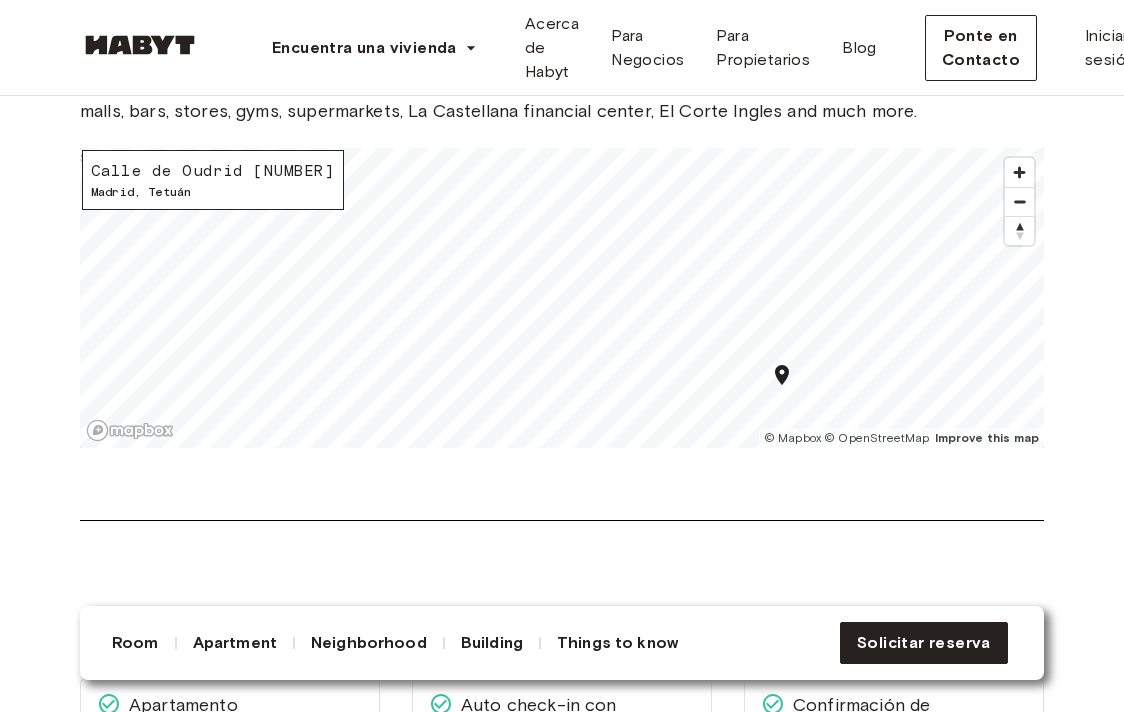 click on "Acerca del barrio Abrir en Google Maps Cheerful and fun neighborhood, next to the office area of La Castellana. Here you will find restaurants, shopping malls, bars, stores, gyms, supermarkets, La Castellana financial center, El Corte Ingles and much more. Calle de Oudrid [NUMBER] [CITY], [STATE]   Tetuán © Mapbox   © OpenStreetMap   Improve this map $" at bounding box center [562, 263] 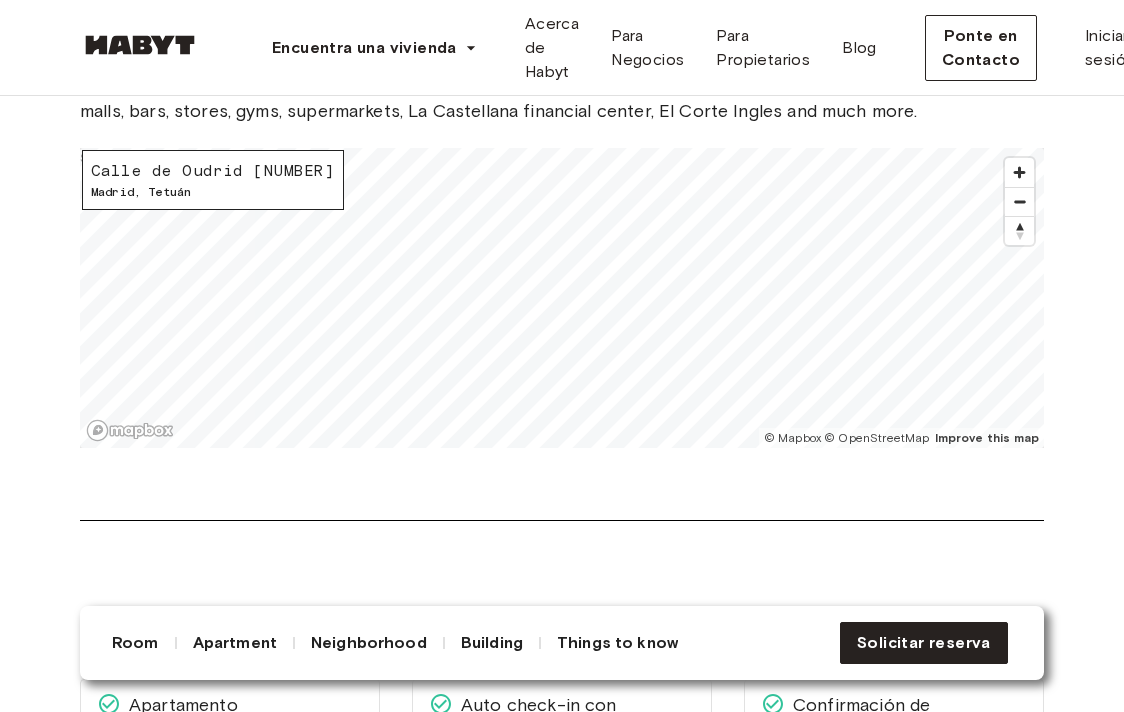 click on "Acerca del barrio Abrir en Google Maps Cheerful and fun neighborhood, next to the office area of La Castellana. Here you will find restaurants, shopping malls, bars, stores, gyms, supermarkets, La Castellana financial center, El Corte Ingles and much more. Calle de Oudrid [NUMBER] [CITY], [STATE]   Tetuán © Mapbox   © OpenStreetMap   Improve this map $" at bounding box center [562, 263] 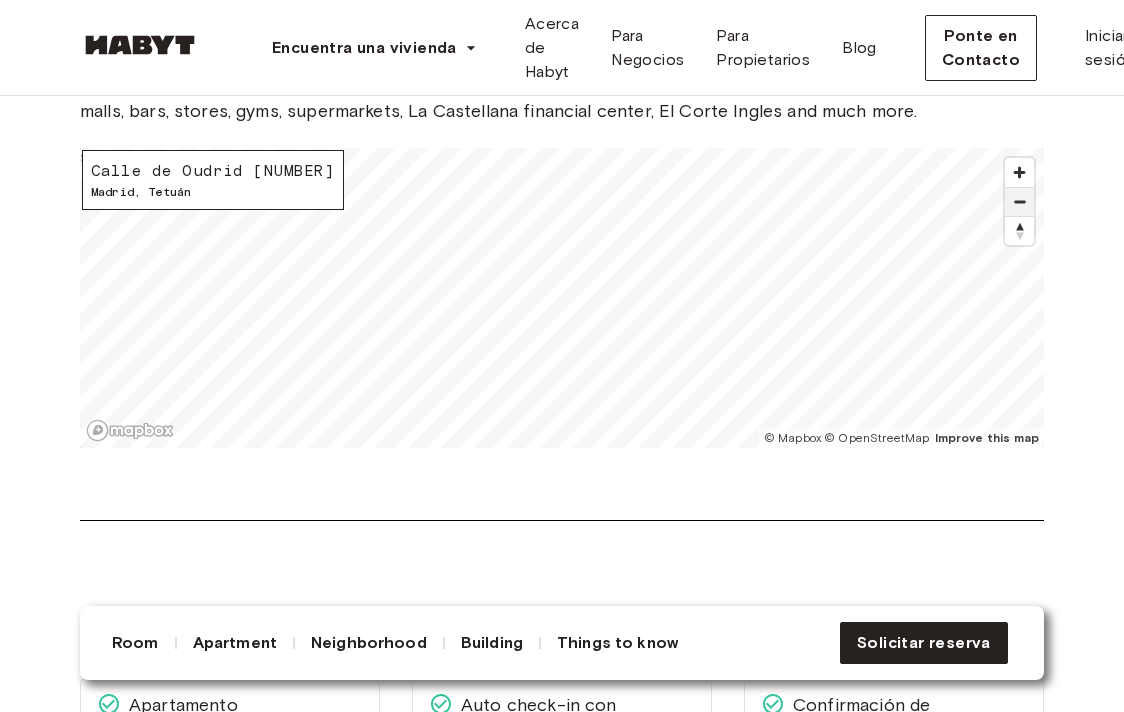 click at bounding box center [1019, 202] 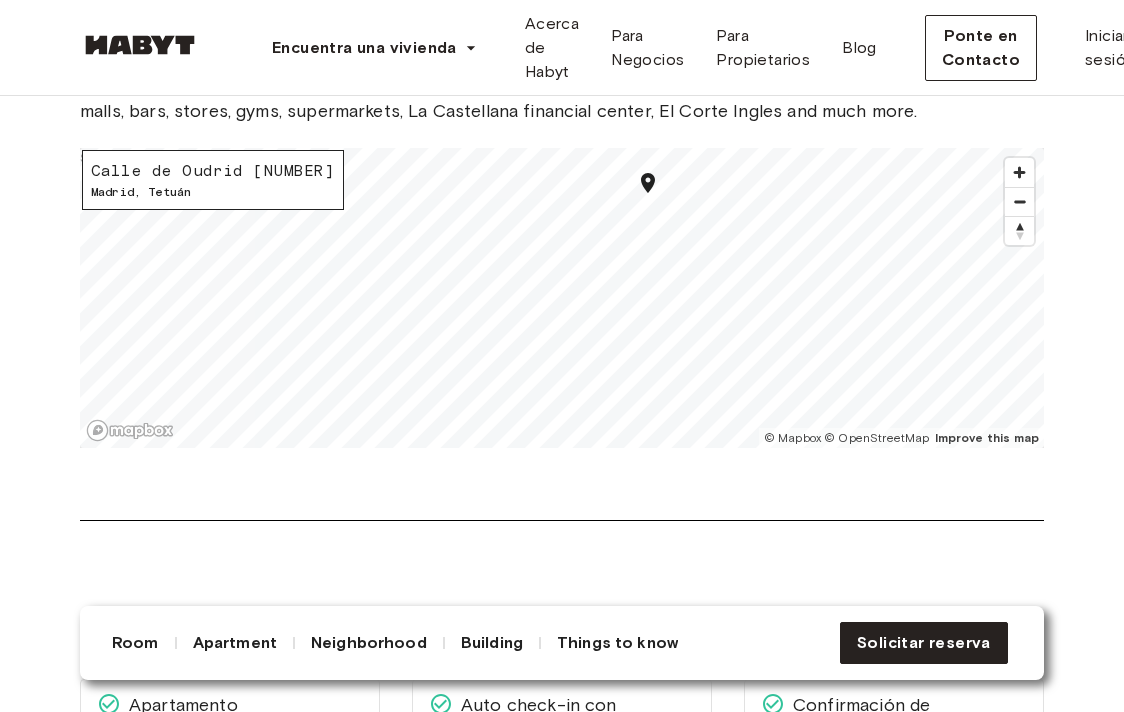 click on "Acerca del barrio Abrir en Google Maps Cheerful and fun neighborhood, next to the office area of La Castellana. Here you will find restaurants, shopping malls, bars, stores, gyms, supermarkets, La Castellana financial center, El Corte Ingles and much more. Calle de Oudrid 21 Madrid ,   Tetuán © Mapbox   © OpenStreetMap   Improve this map $" at bounding box center [562, 263] 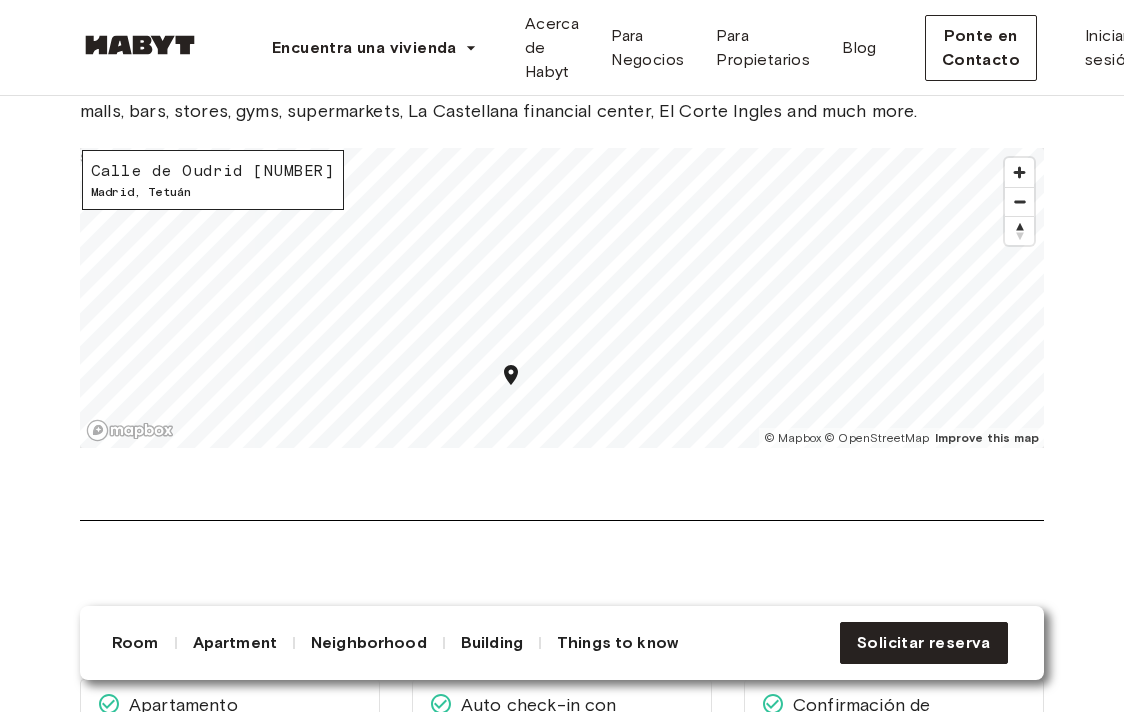 drag, startPoint x: 639, startPoint y: 215, endPoint x: 502, endPoint y: 406, distance: 235.05319 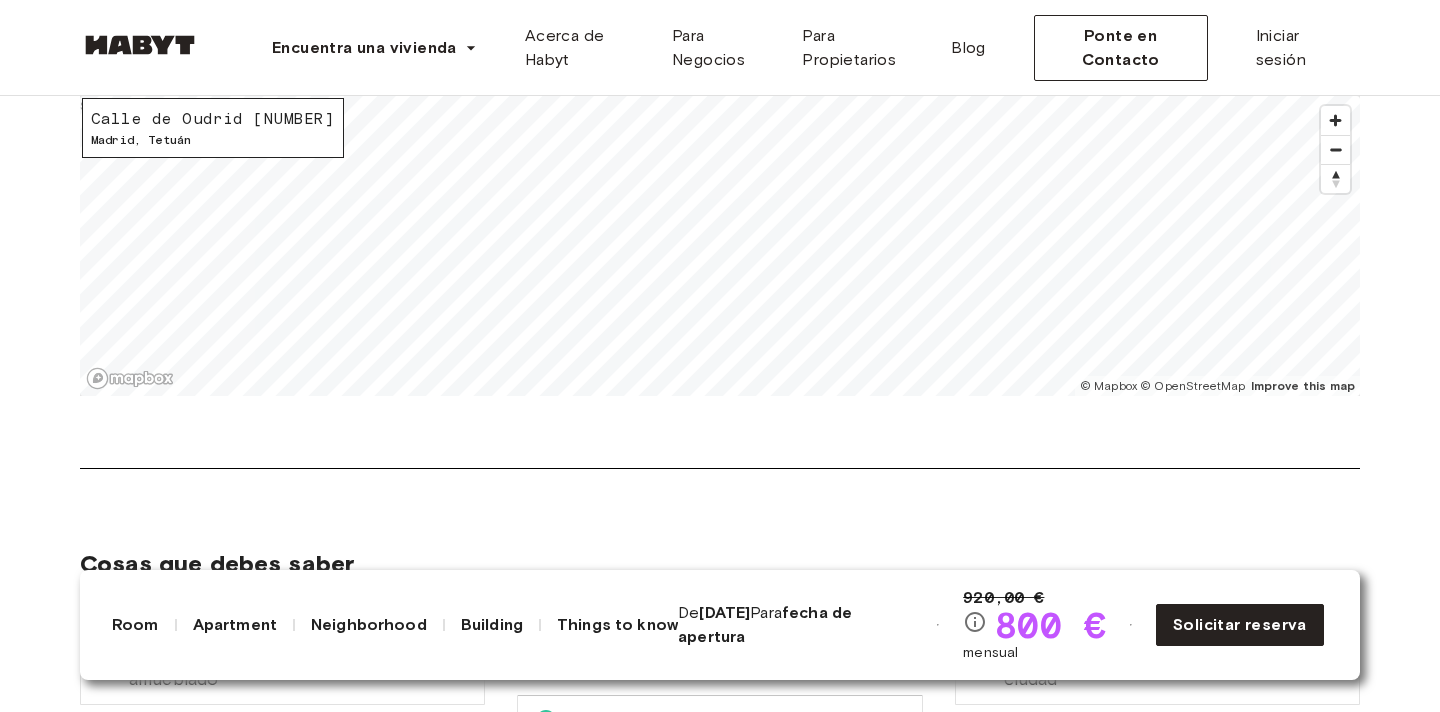 click on "Acerca del barrio Abrir en Google Maps Cheerful and fun neighborhood, next to the office area of La Castellana. Here you will find restaurants, shopping malls, bars, stores, gyms, supermarkets, La Castellana financial center, El Corte Ingles and much more. Calle de Oudrid 21 Madrid ,   Tetuán © Mapbox   © OpenStreetMap   Improve this map $" at bounding box center (720, 211) 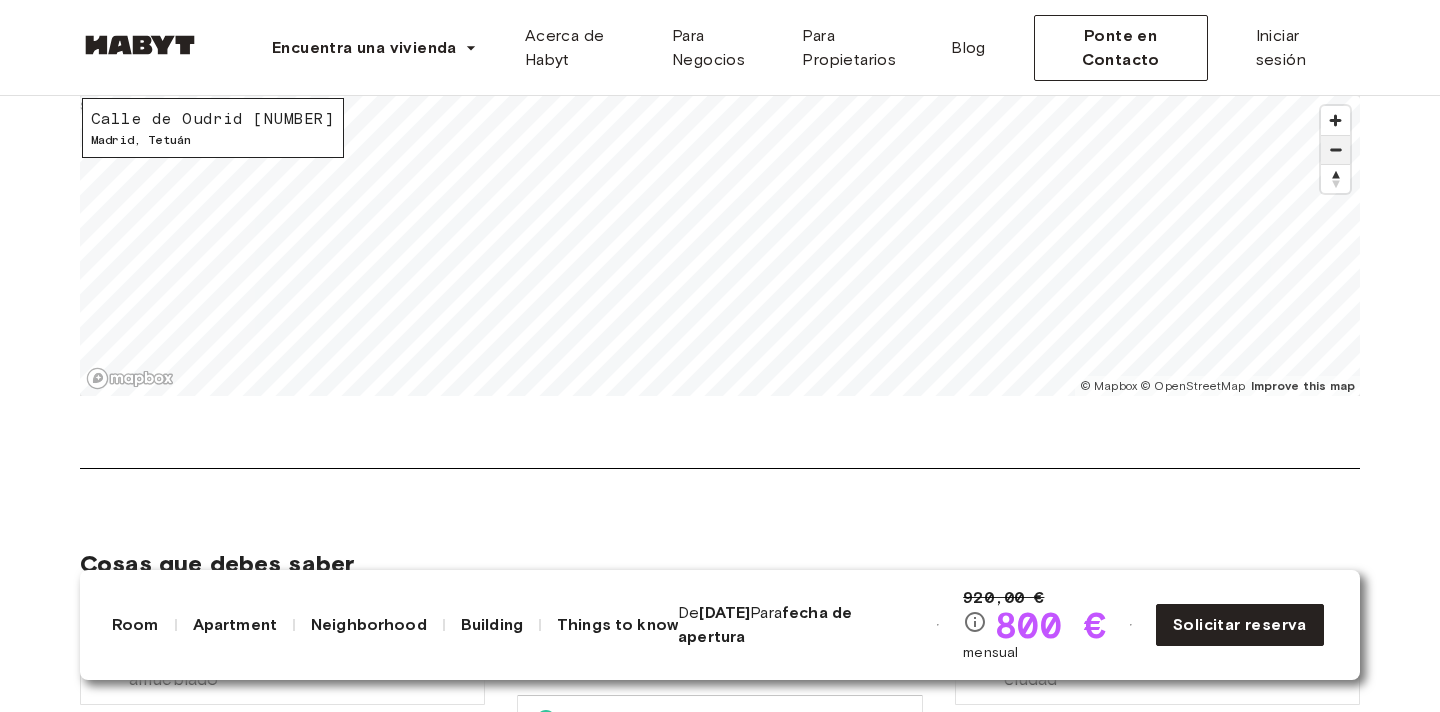 click at bounding box center [1335, 150] 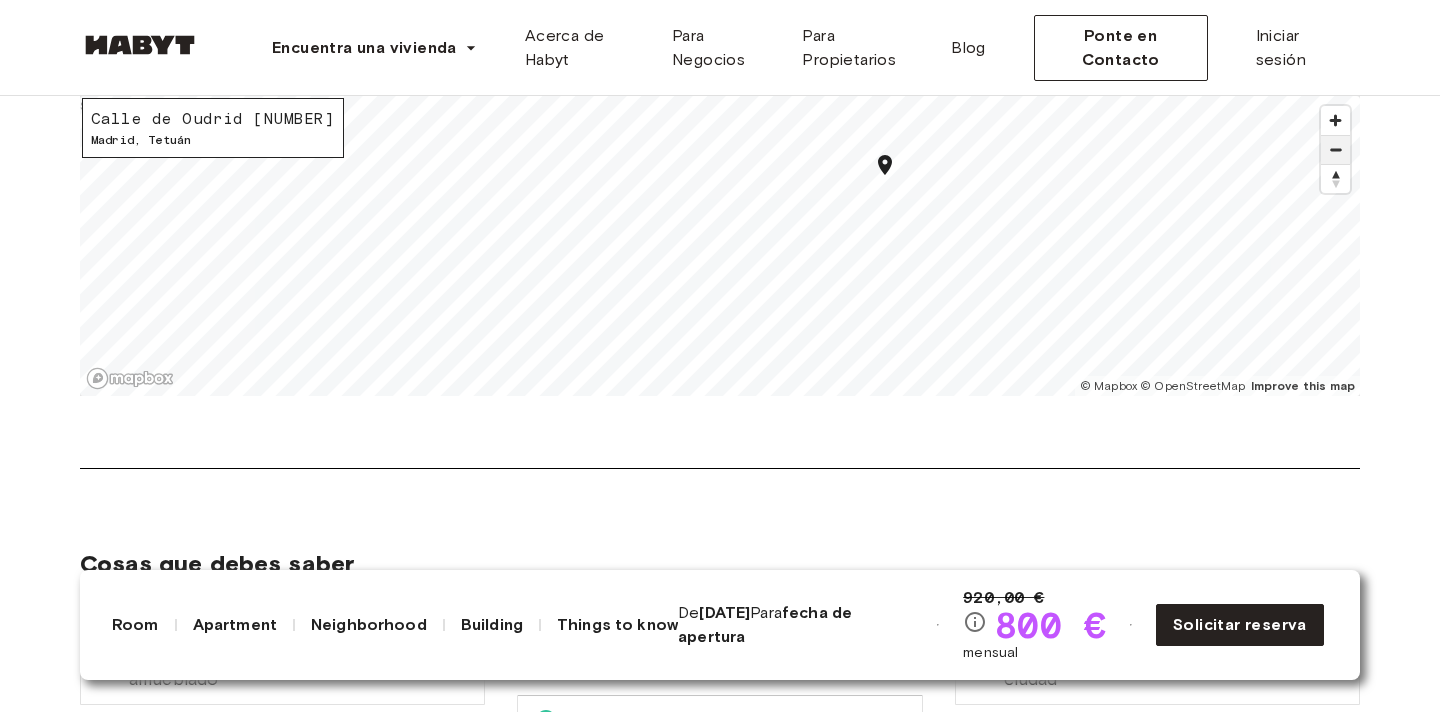 click at bounding box center [1335, 150] 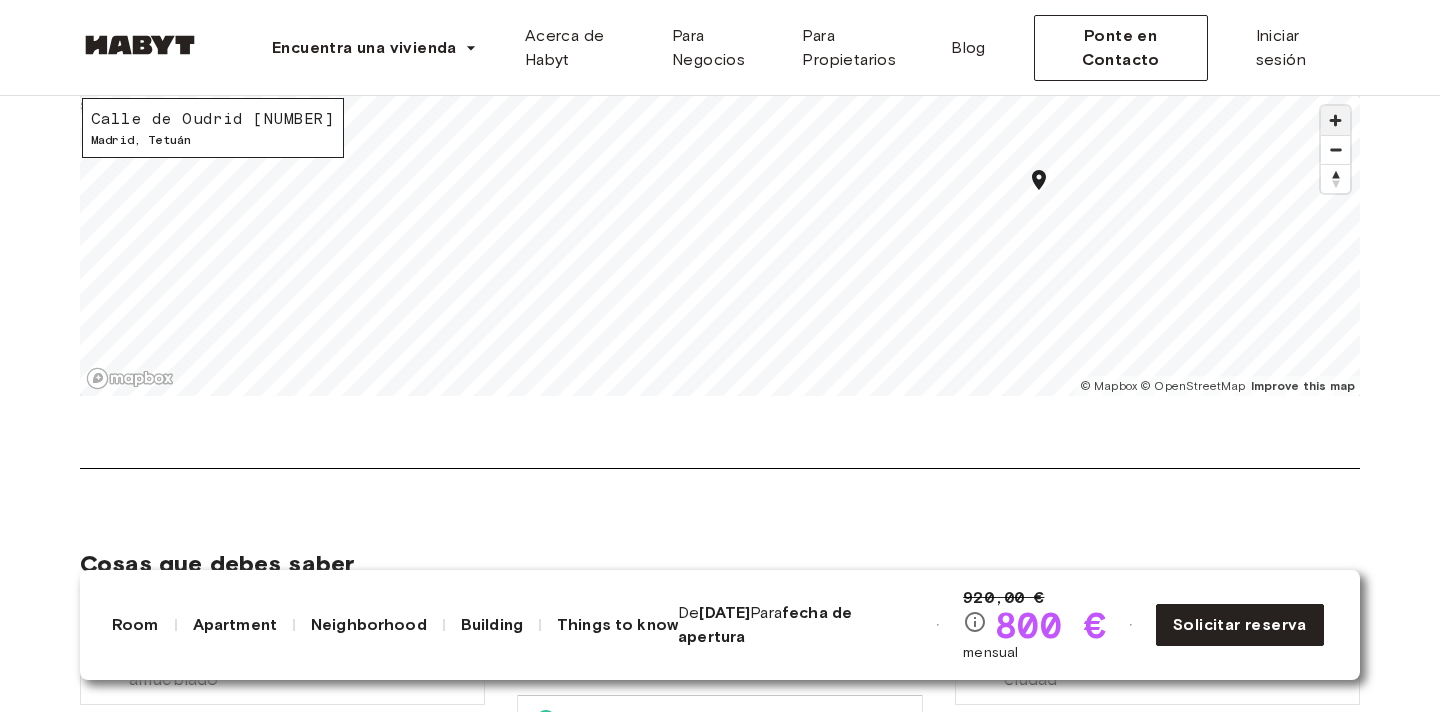 click at bounding box center [1335, 120] 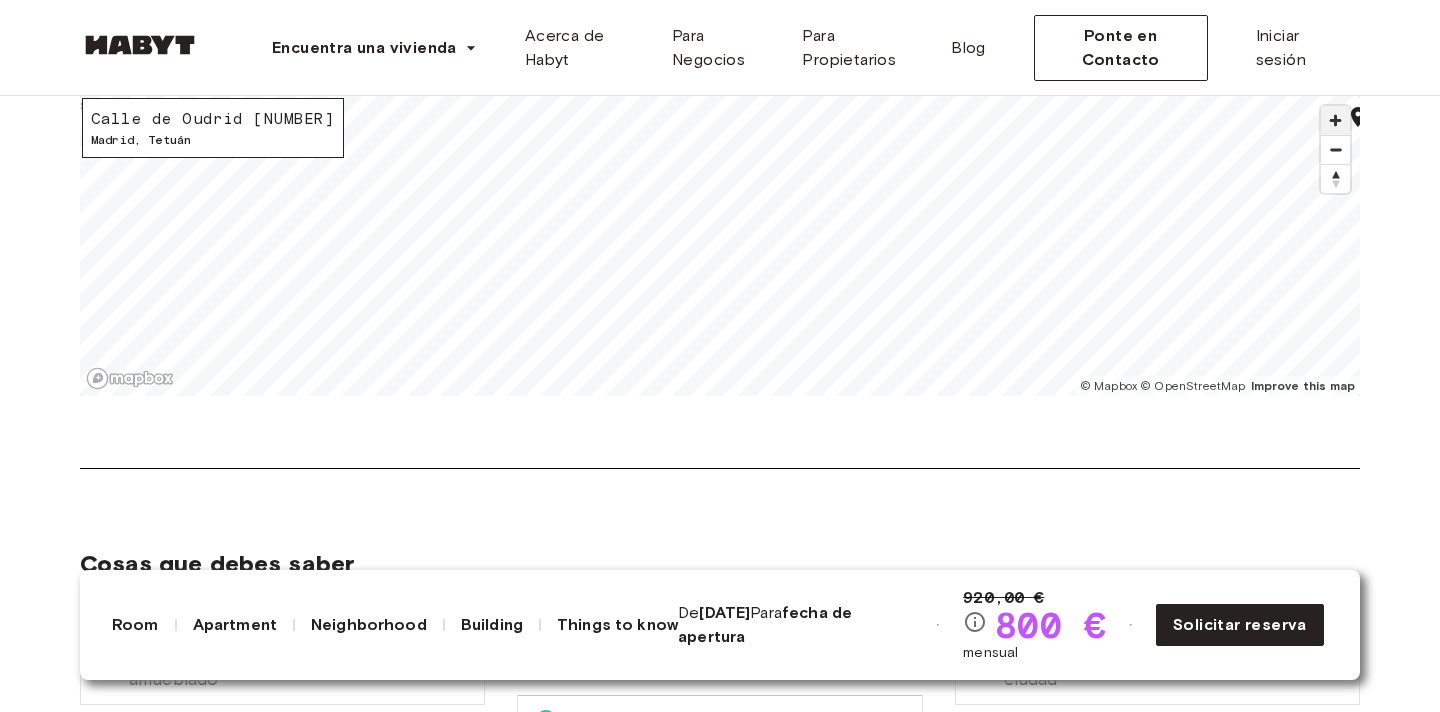 click at bounding box center (1335, 120) 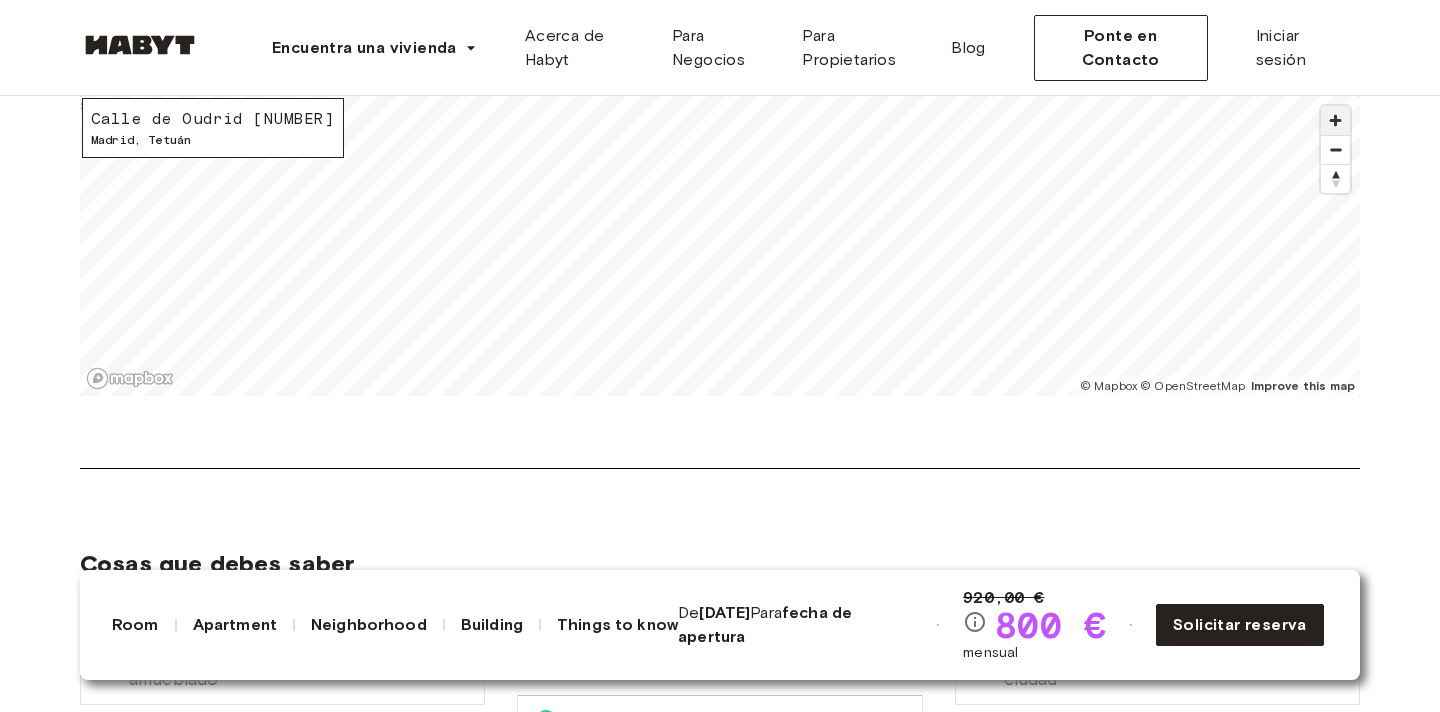 click at bounding box center [1335, 120] 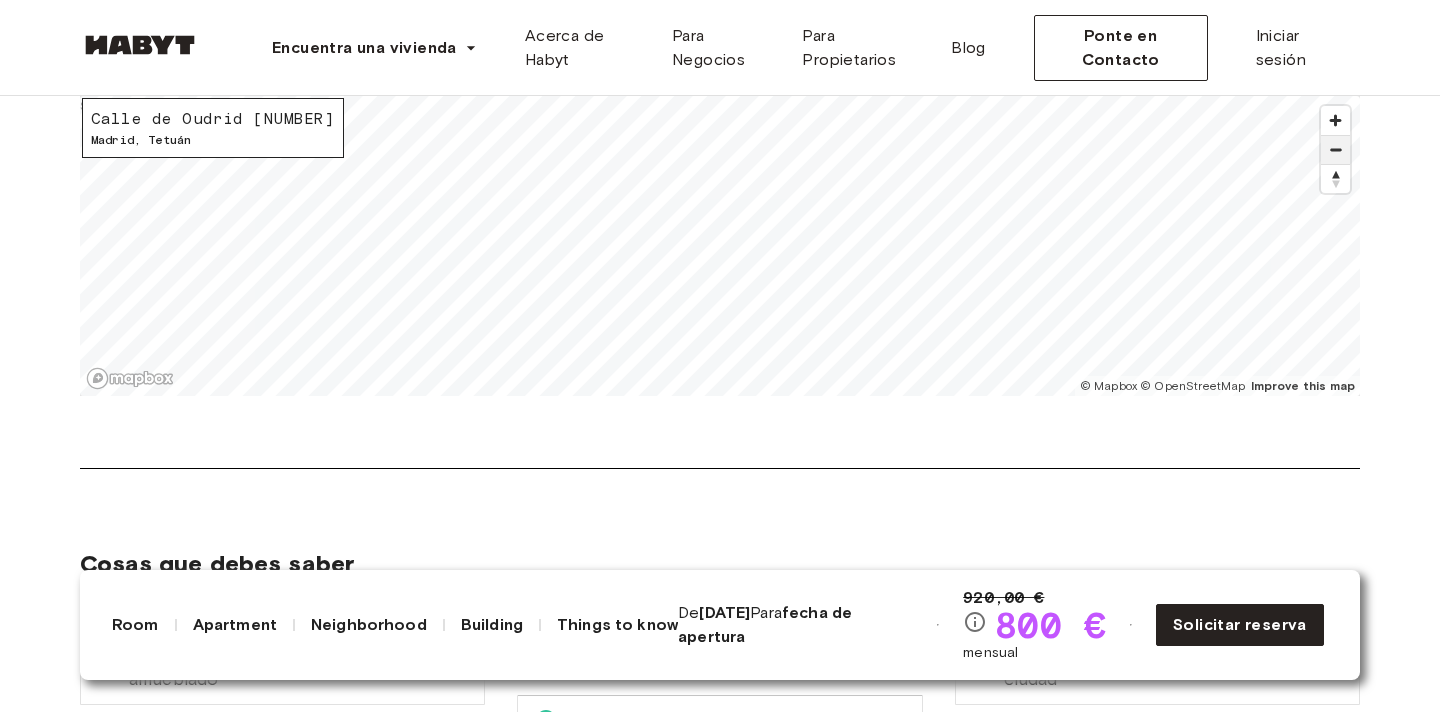 click at bounding box center [1335, 150] 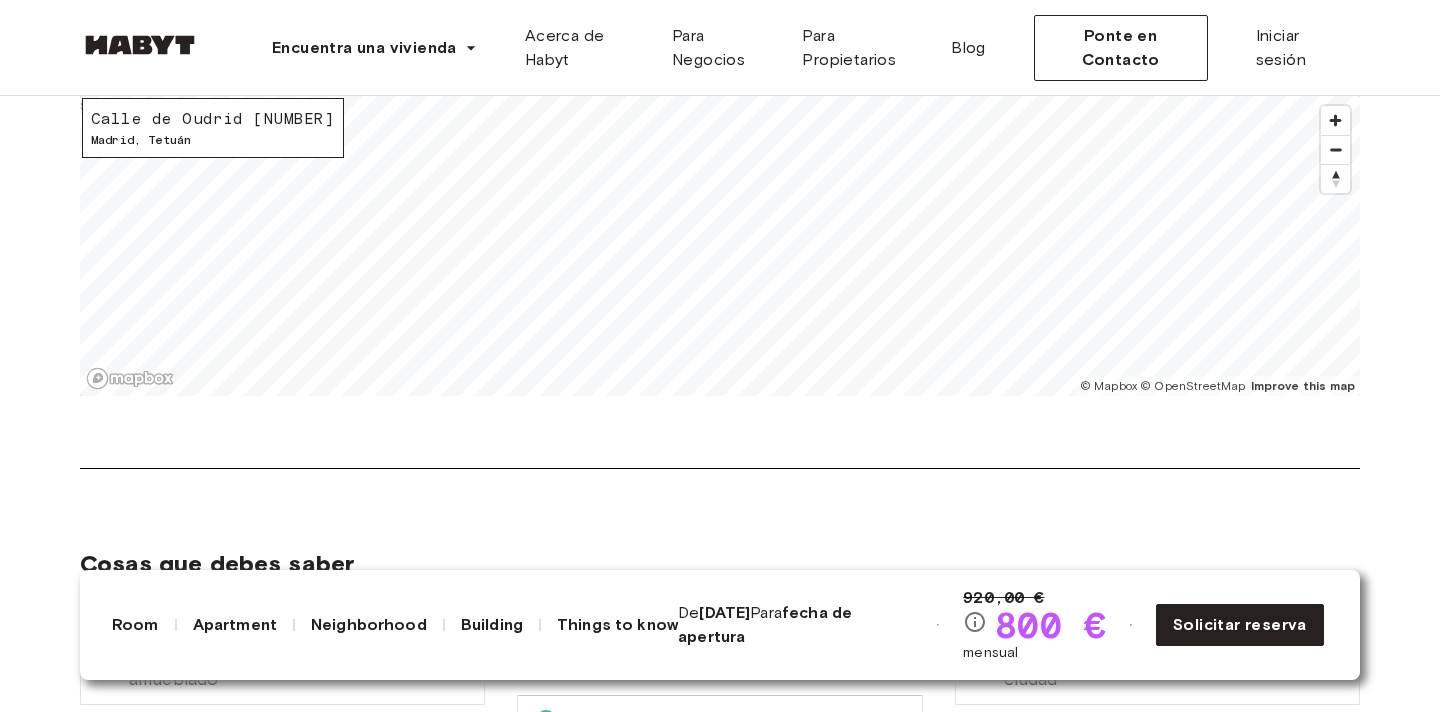 click on "Acerca del barrio Abrir en Google Maps Cheerful and fun neighborhood, next to the office area of La Castellana. Here you will find restaurants, shopping malls, bars, stores, gyms, supermarkets, La Castellana financial center, El Corte Ingles and much more. Calle de Oudrid 21 Madrid ,   Tetuán © Mapbox   © OpenStreetMap   Improve this map $" at bounding box center [720, 211] 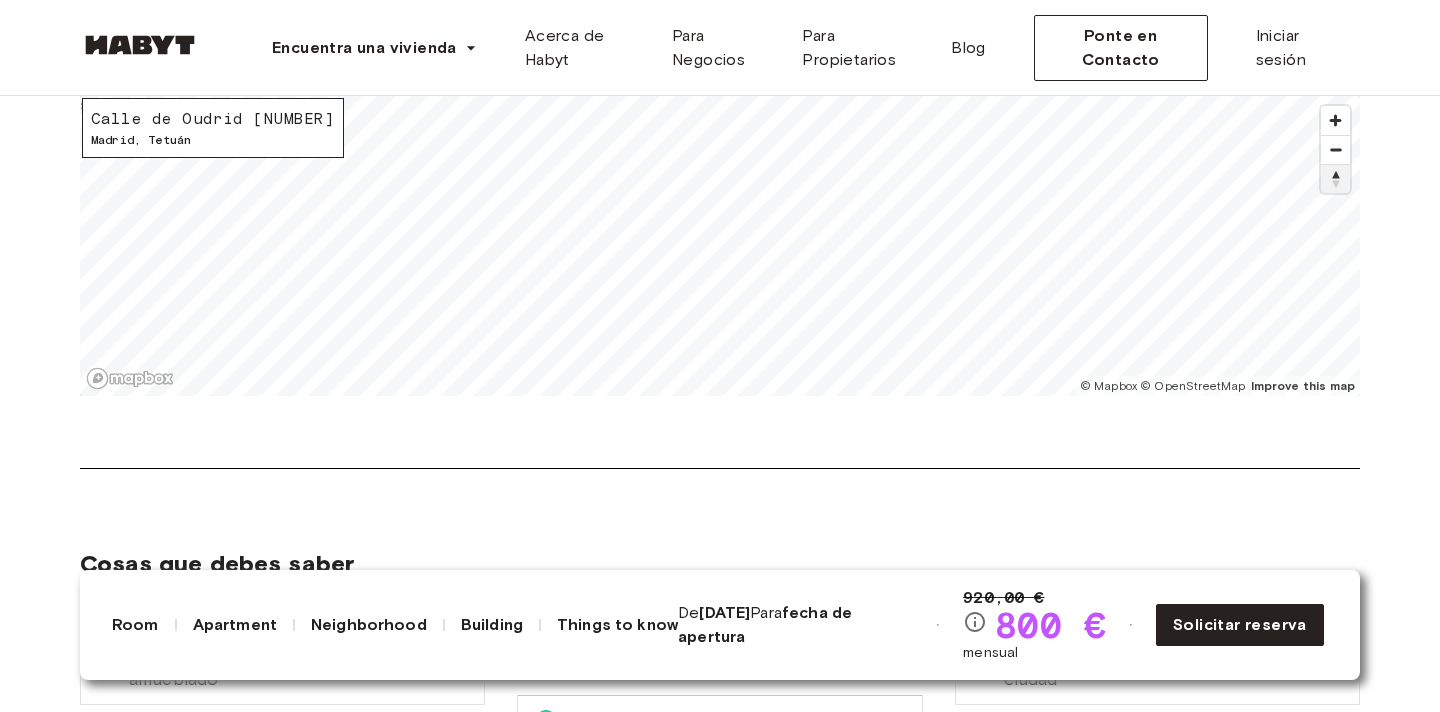click at bounding box center (1335, 179) 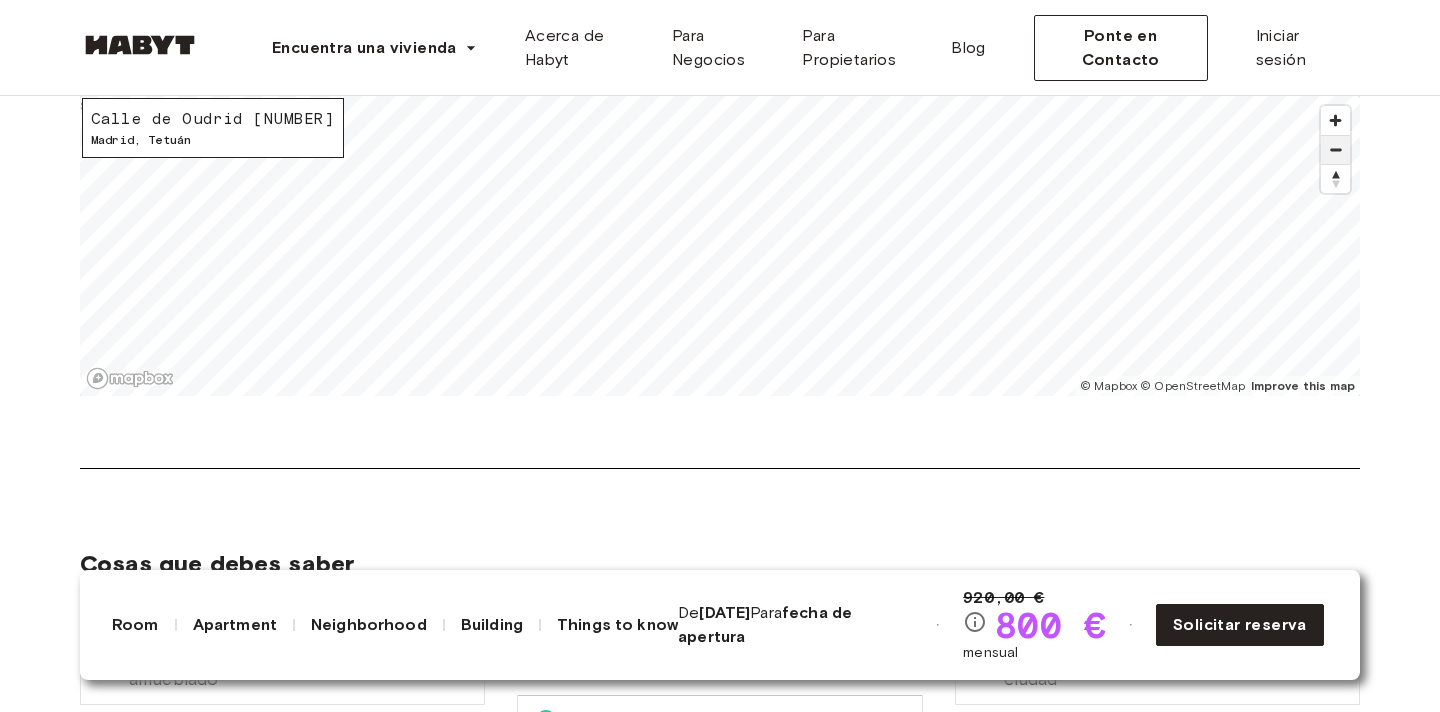 click at bounding box center [1335, 150] 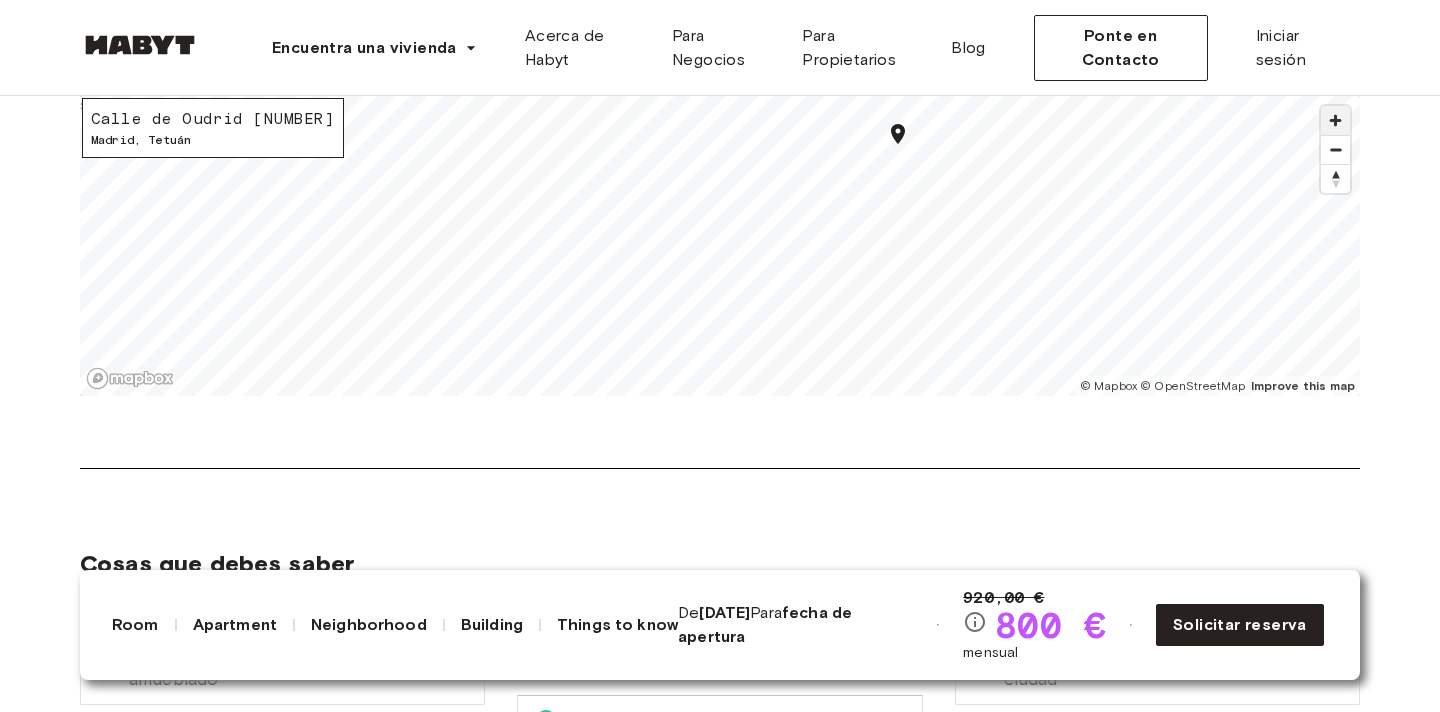 click at bounding box center (1335, 120) 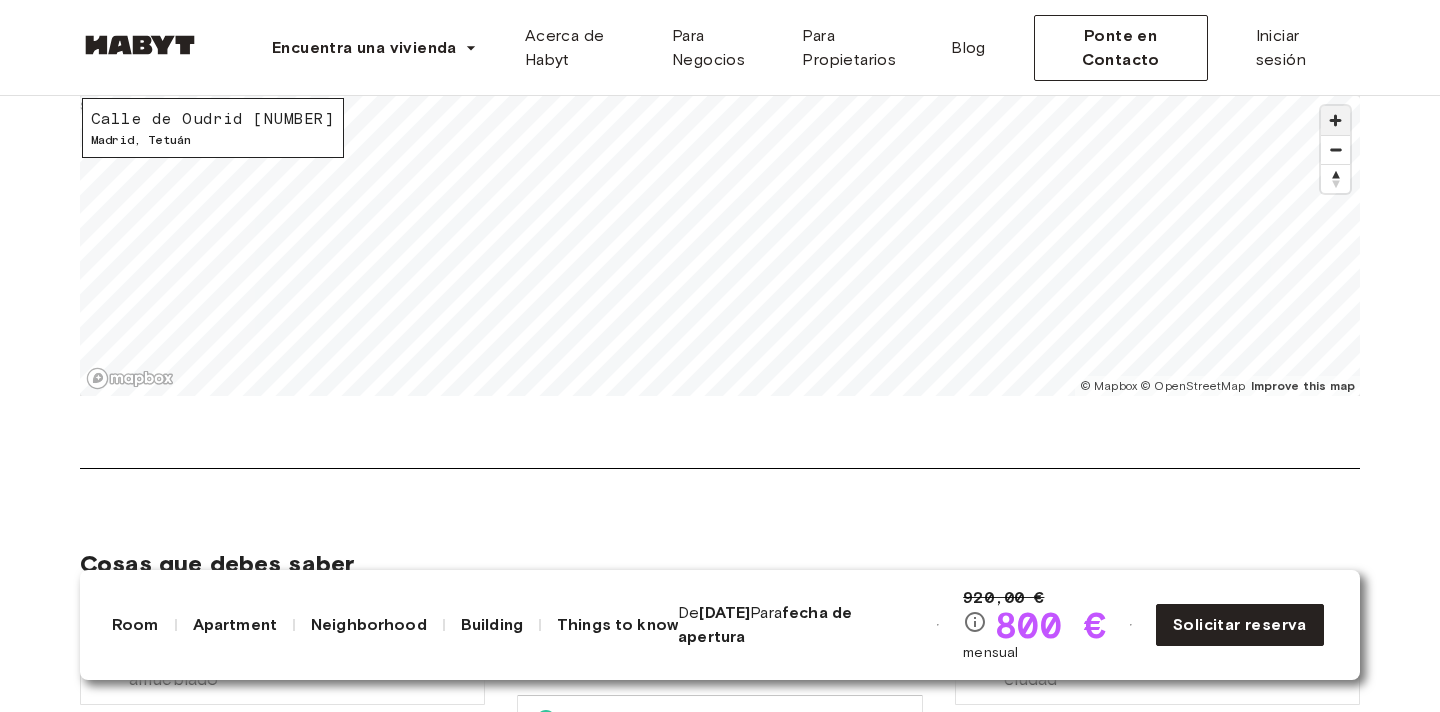 click at bounding box center [1335, 120] 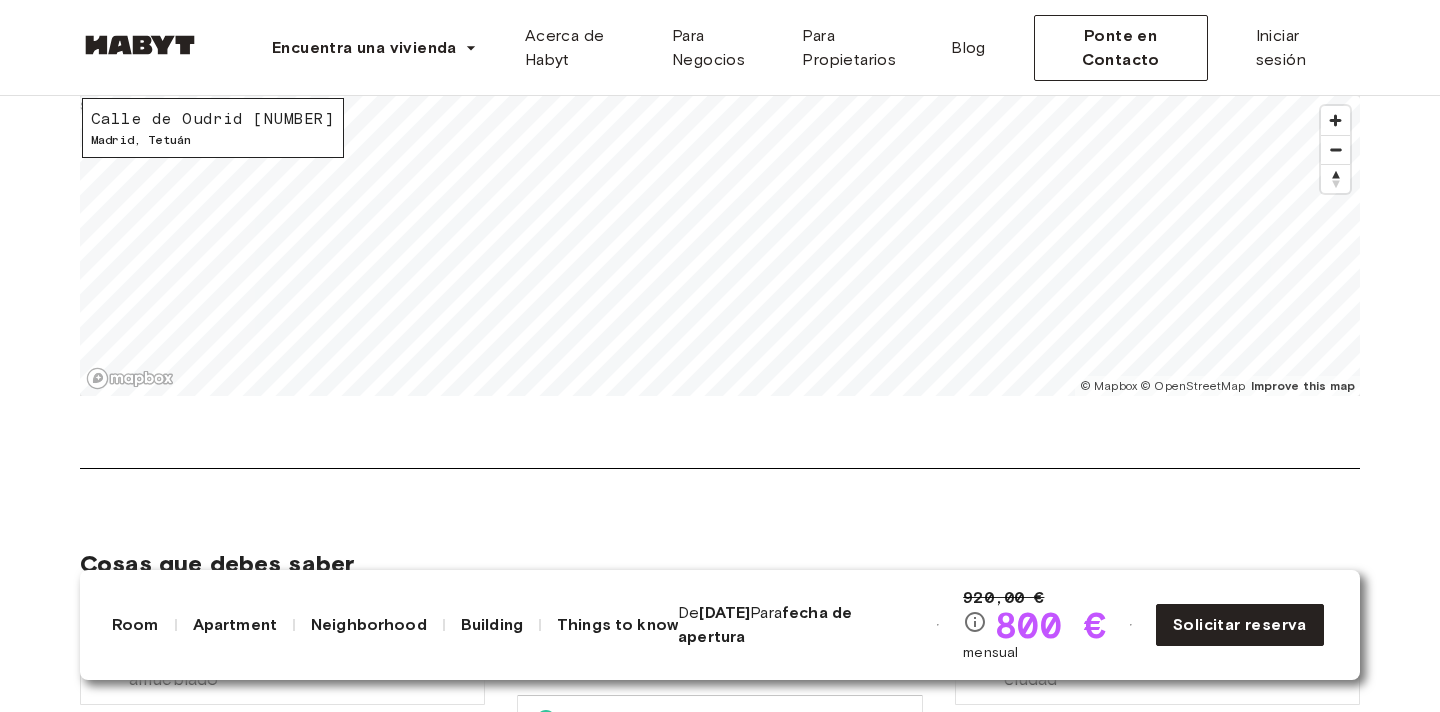 click on "Europe Madrid Habitación Privada Habitación Privada Calle de Oudrid 21 Disponible desde  01 ago 920,00 € 800 € mensual Solicitar reserva Show all photos Acerca de la habitación Número de ref.:   ES-15-032-002-05H Amazing studio in our Co-living building. The room has a private bathroom and everything you need to live, work and study. 18 sqm. Private balcony Ensuite bathroom 140 x 200cm mattress Wardrobe Desk and chair Acerca del apartamento The room is located inside our co-living building which means you will have access to our large common areas, like our tv/living room, dining room, large kitchen and roof top terrace, where our international community likes to relax and hang out. It is located very close to the metro station of Cuatro Caminos, so it is very easy to reach the city center. 542 sqm. 1st Floor 5 dormitorios WiFi Fully-equipped kitchen Kitchen utensils Todas las habitaciones en este apartamento Calle de Oudrid 21 10 sqm. 5 bedrooms 1st Floor Desde  01 ene 615 € monthly 11 sqm. ," at bounding box center (720, 691) 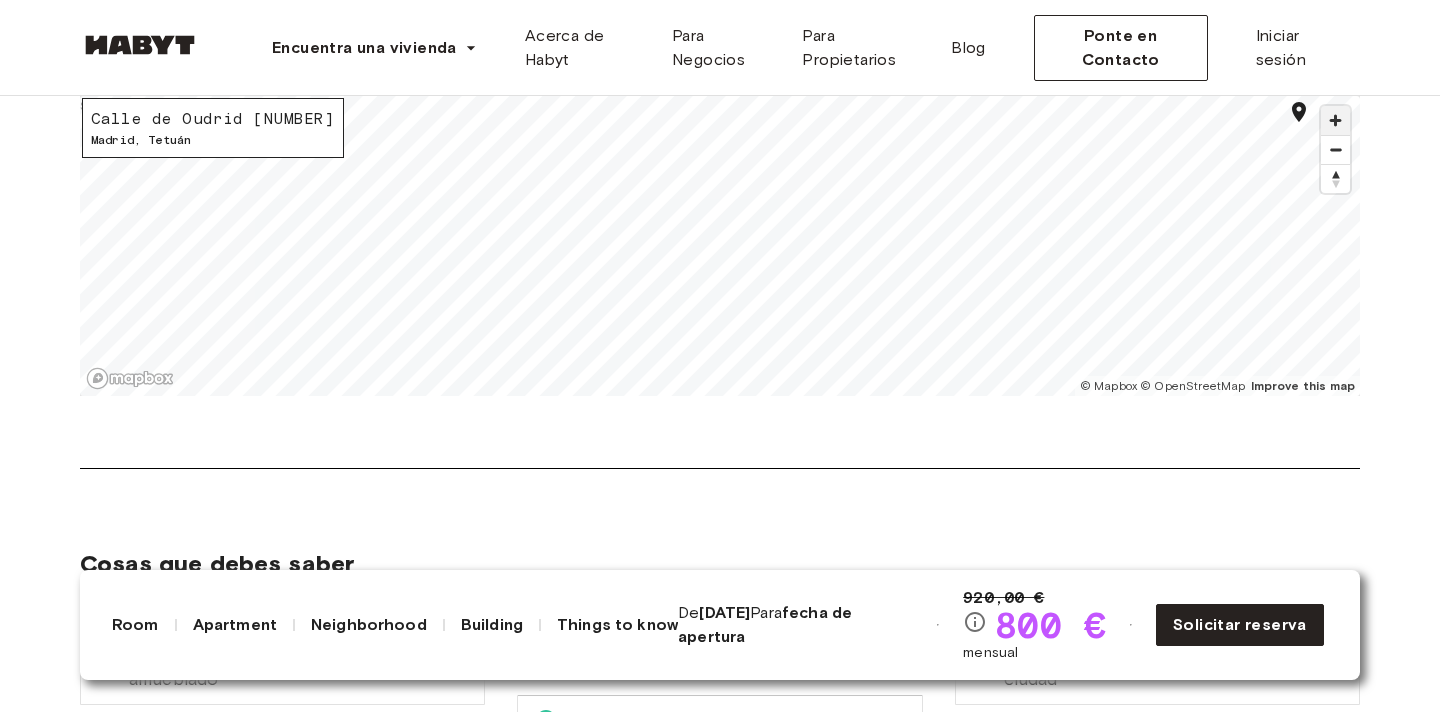 click at bounding box center [1335, 120] 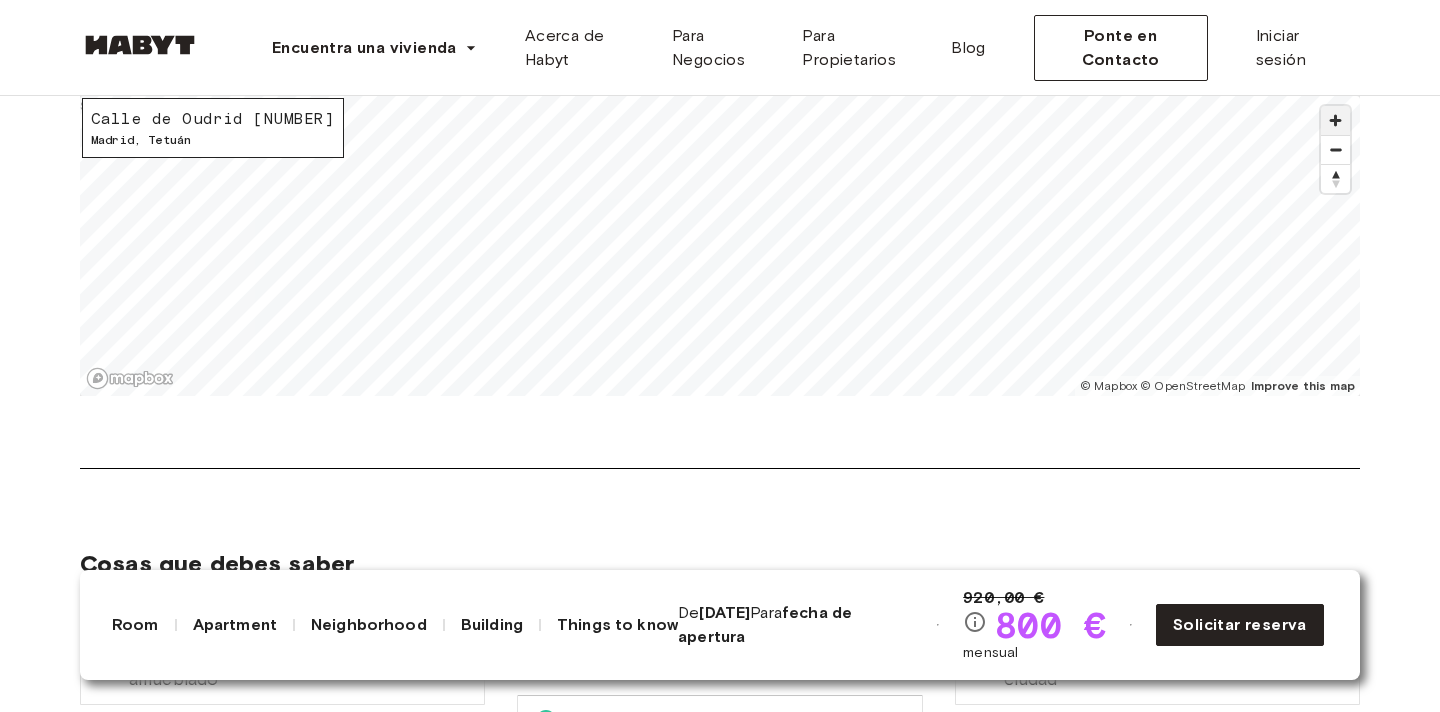 click at bounding box center (1335, 120) 